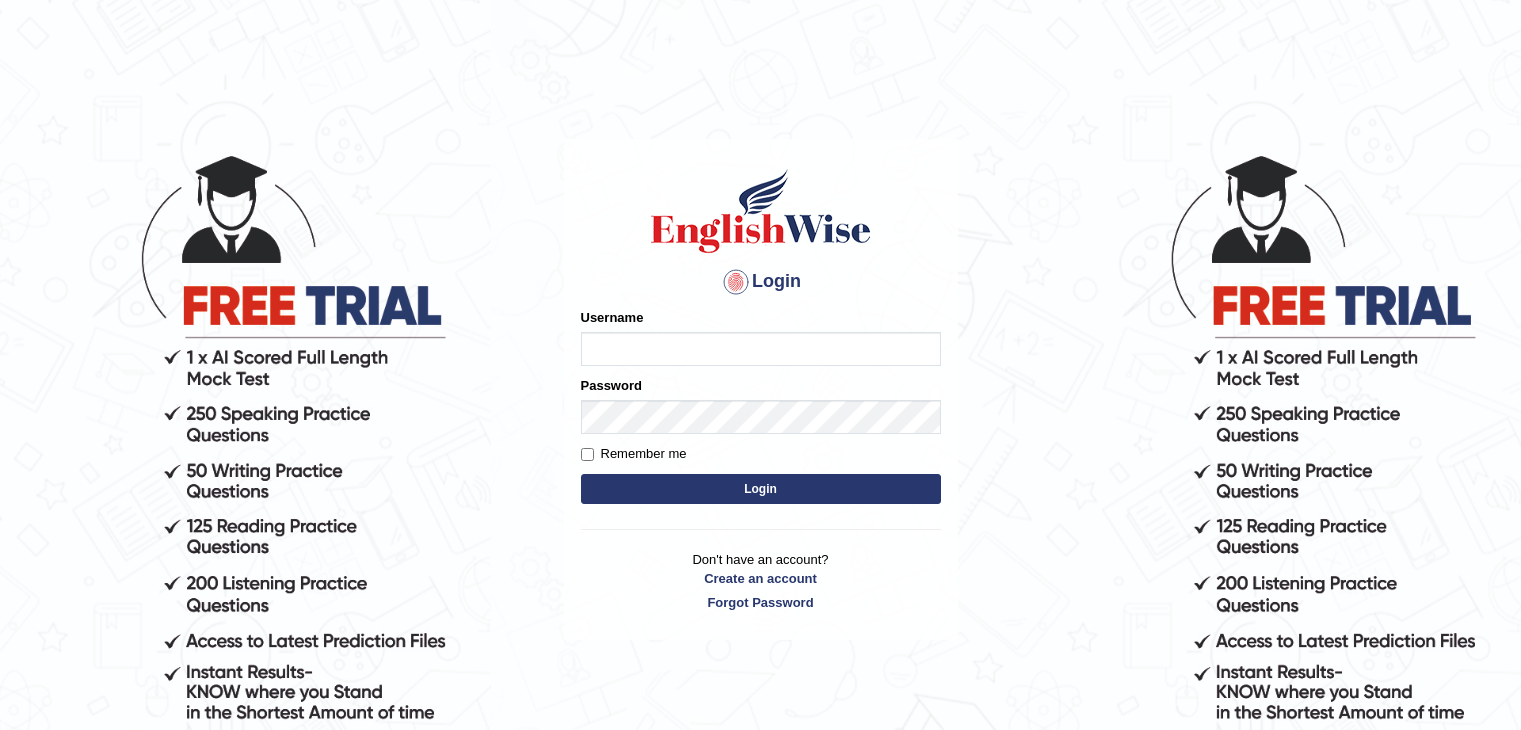 scroll, scrollTop: 0, scrollLeft: 0, axis: both 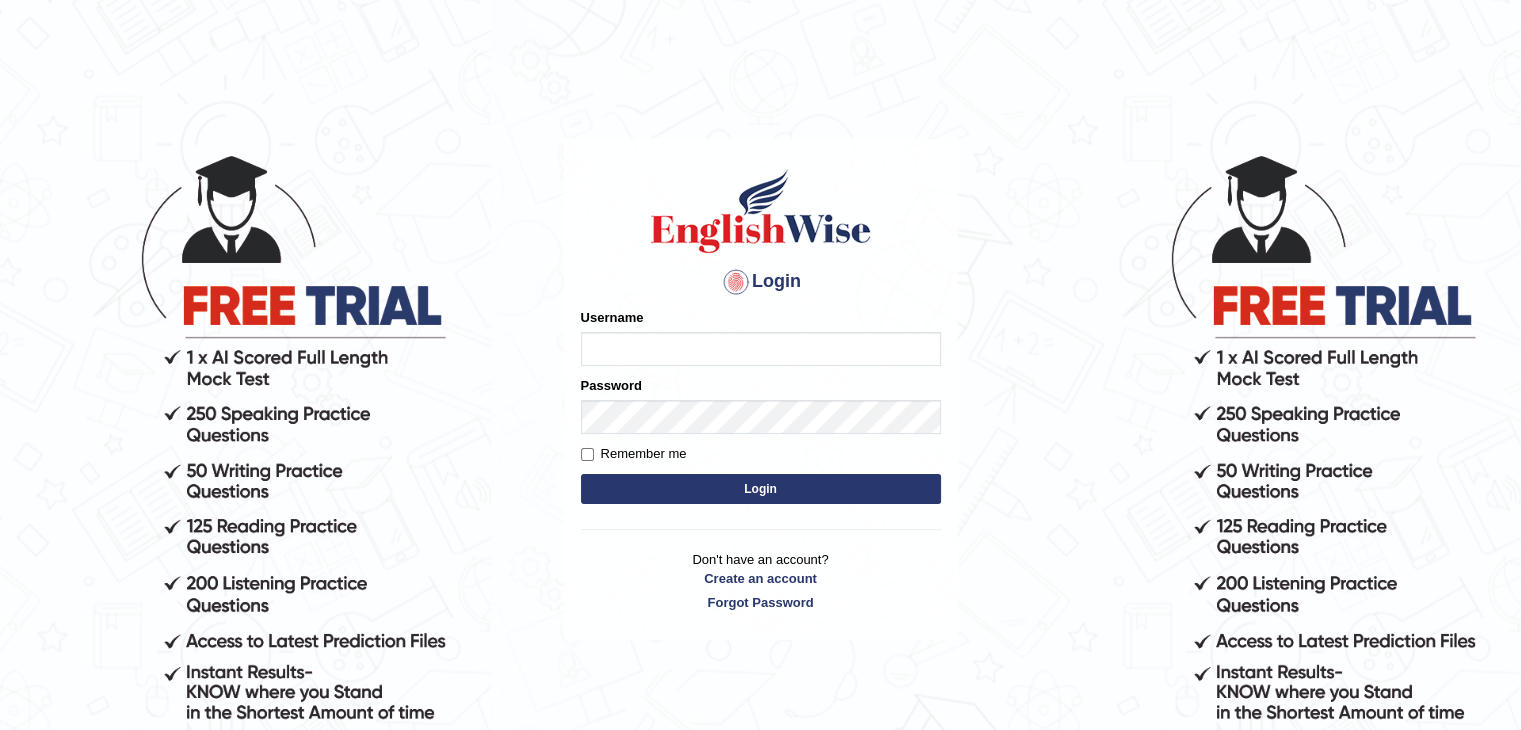 type on "zeeshanahmad" 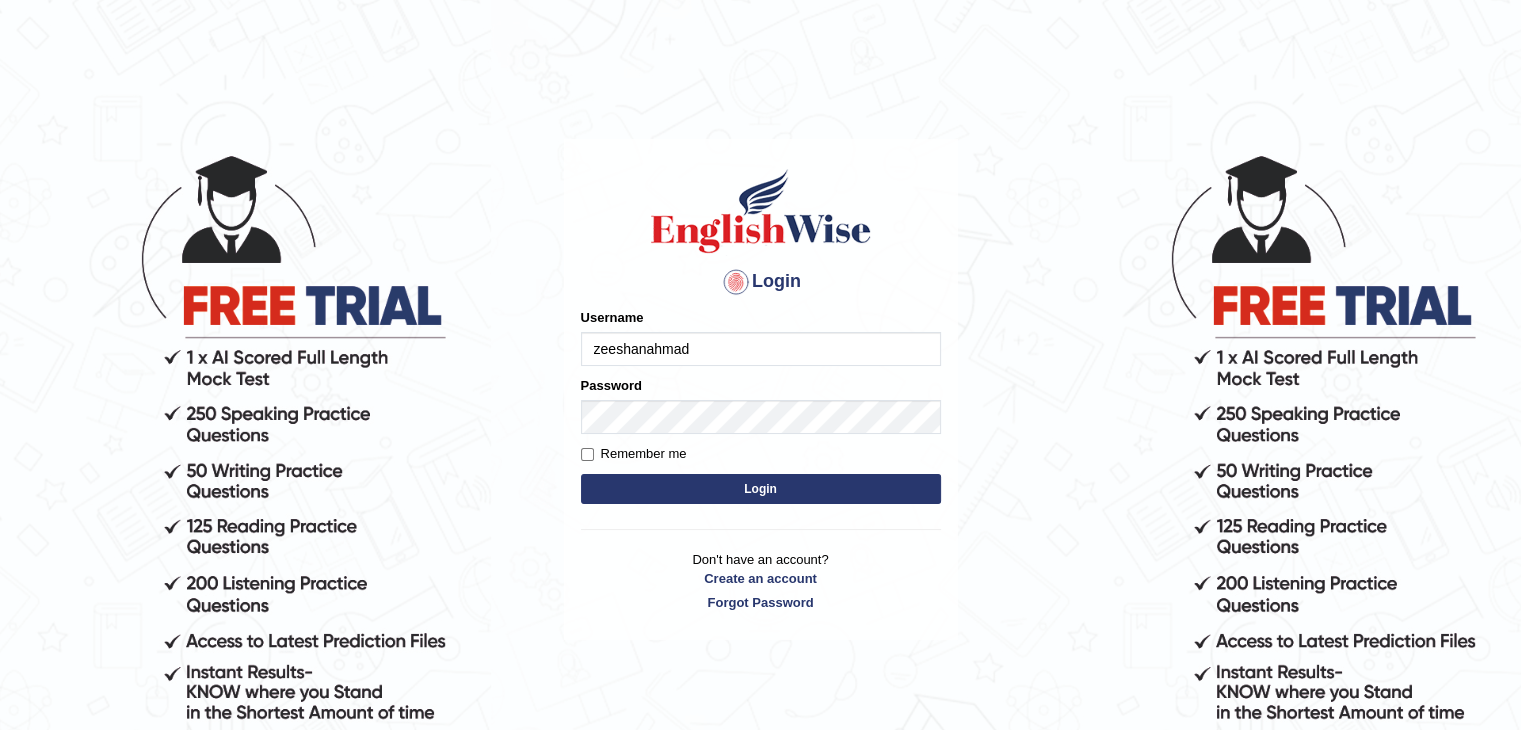 click on "Login" at bounding box center [761, 489] 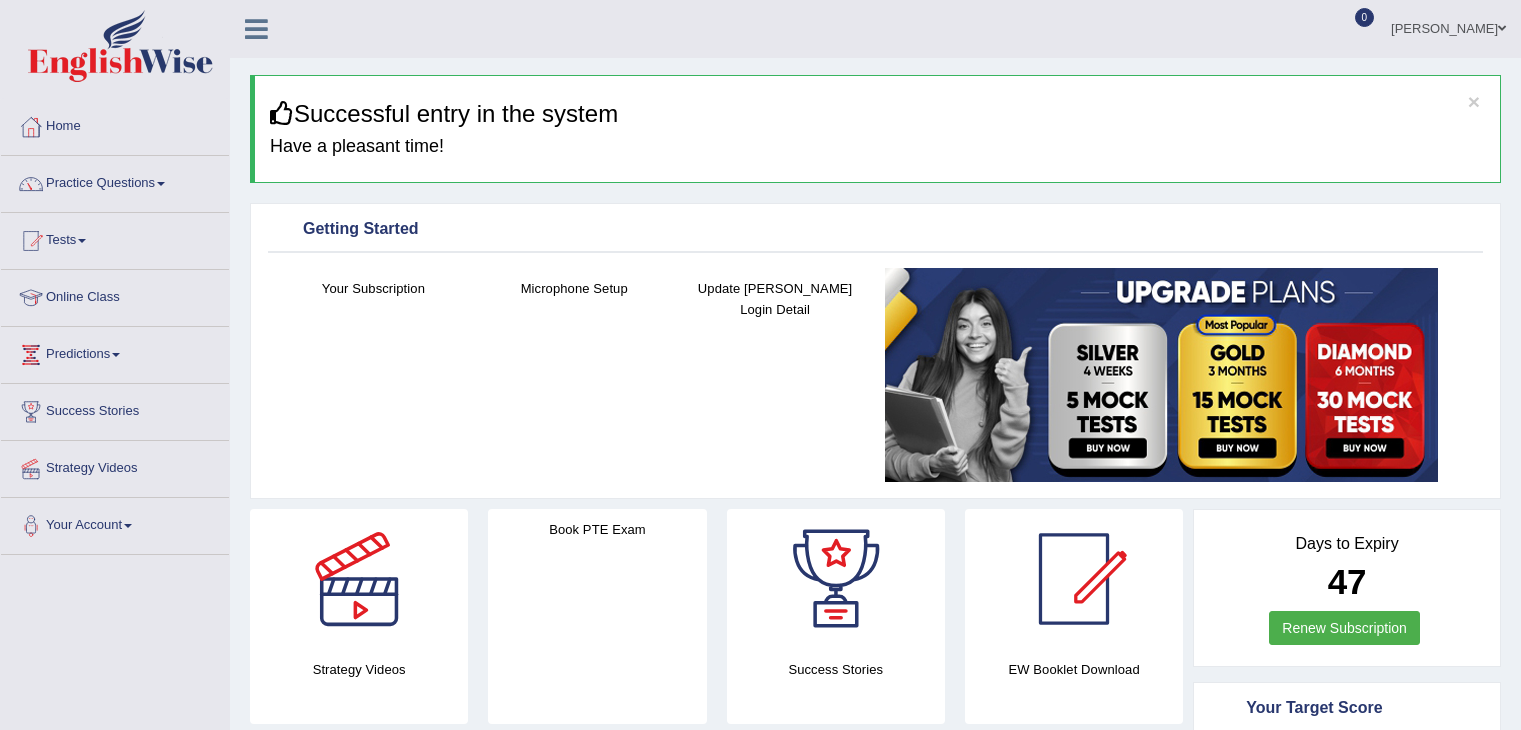 scroll, scrollTop: 0, scrollLeft: 0, axis: both 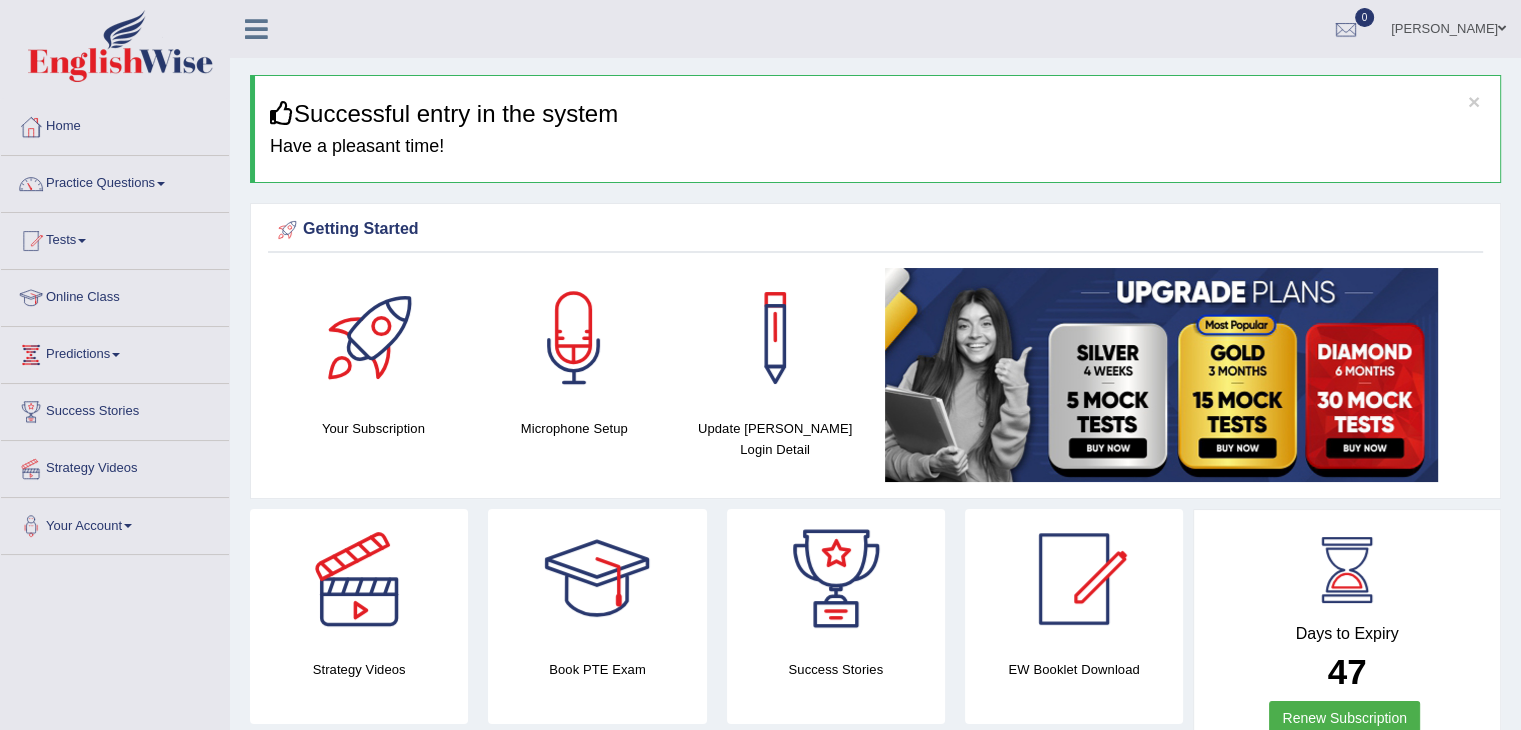 click on "Practice Questions" at bounding box center (115, 181) 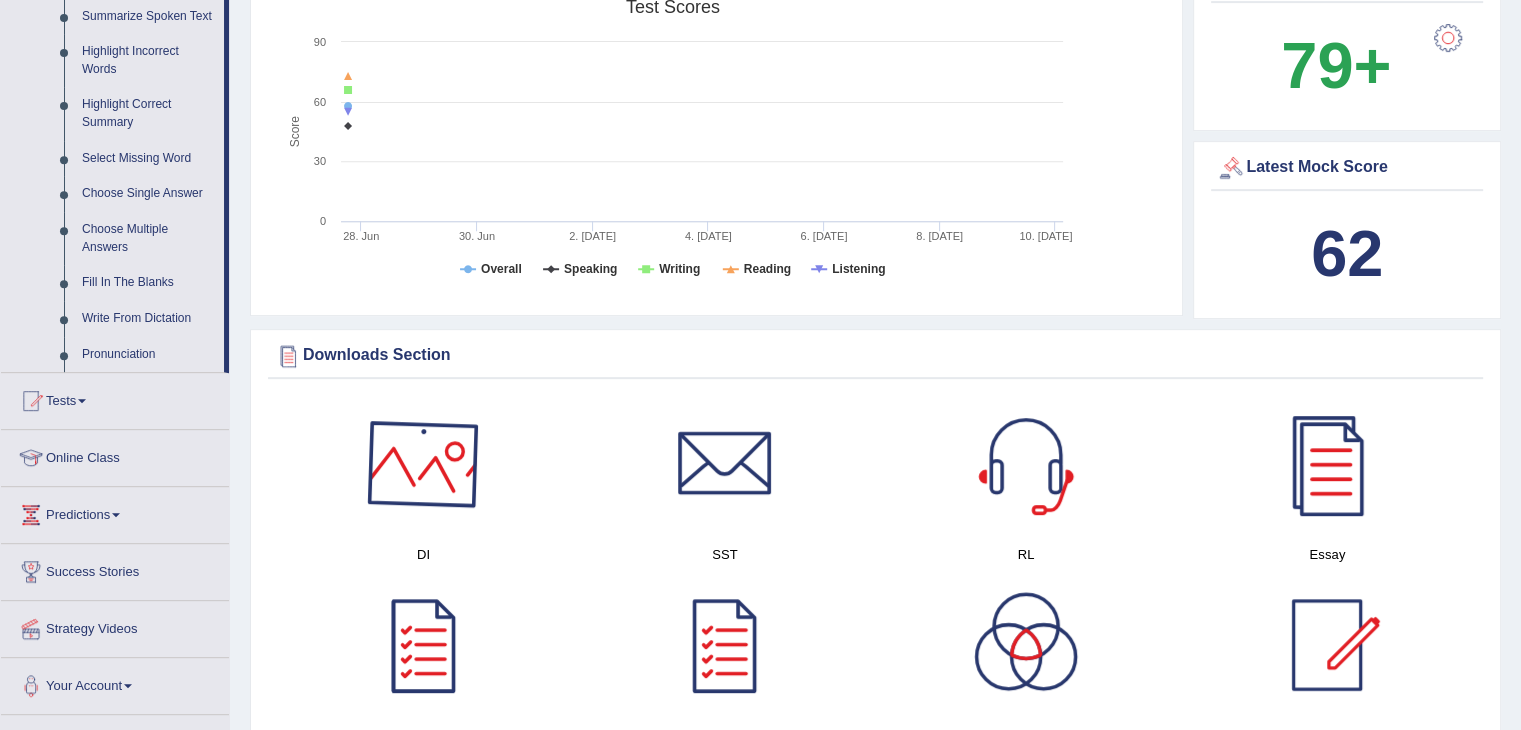 scroll, scrollTop: 900, scrollLeft: 0, axis: vertical 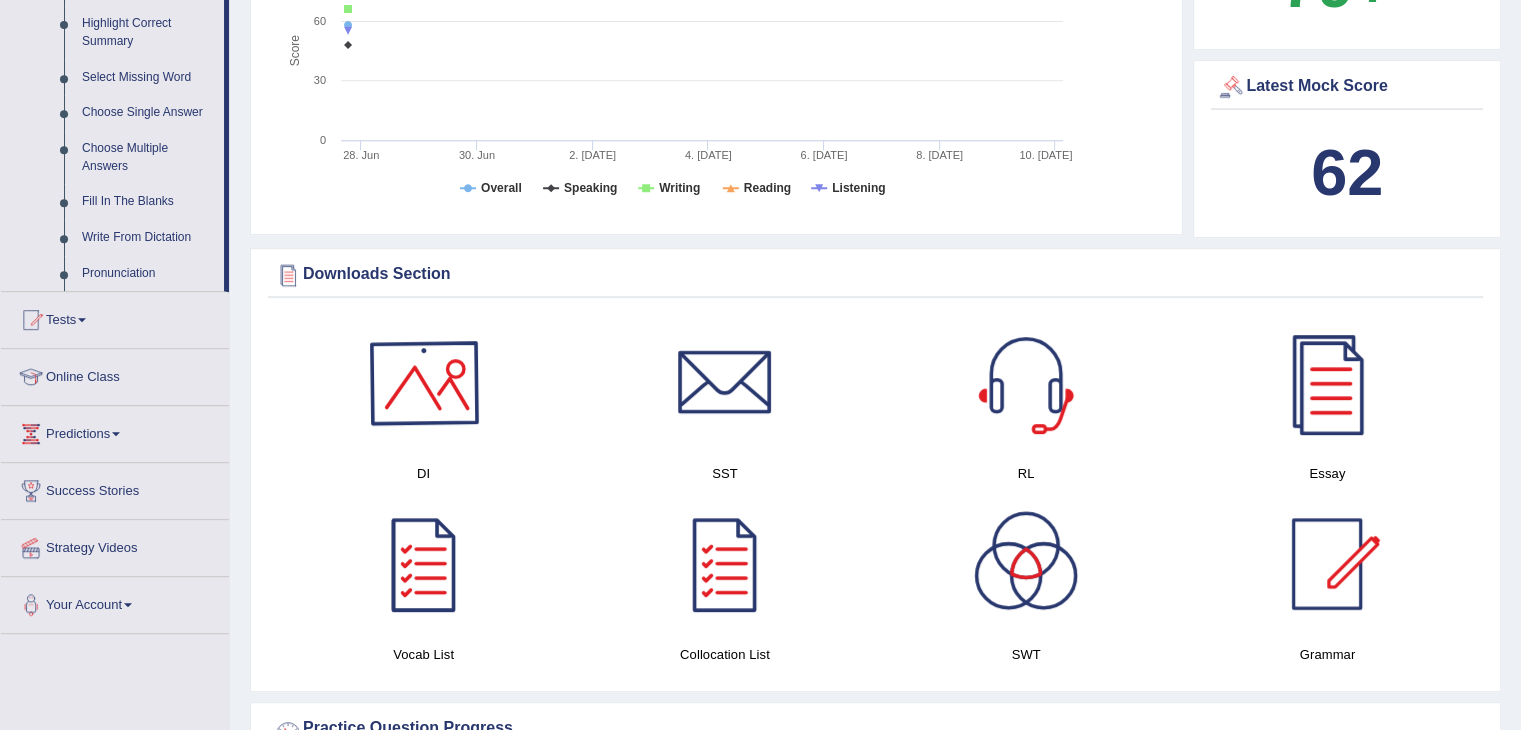 click at bounding box center (424, 383) 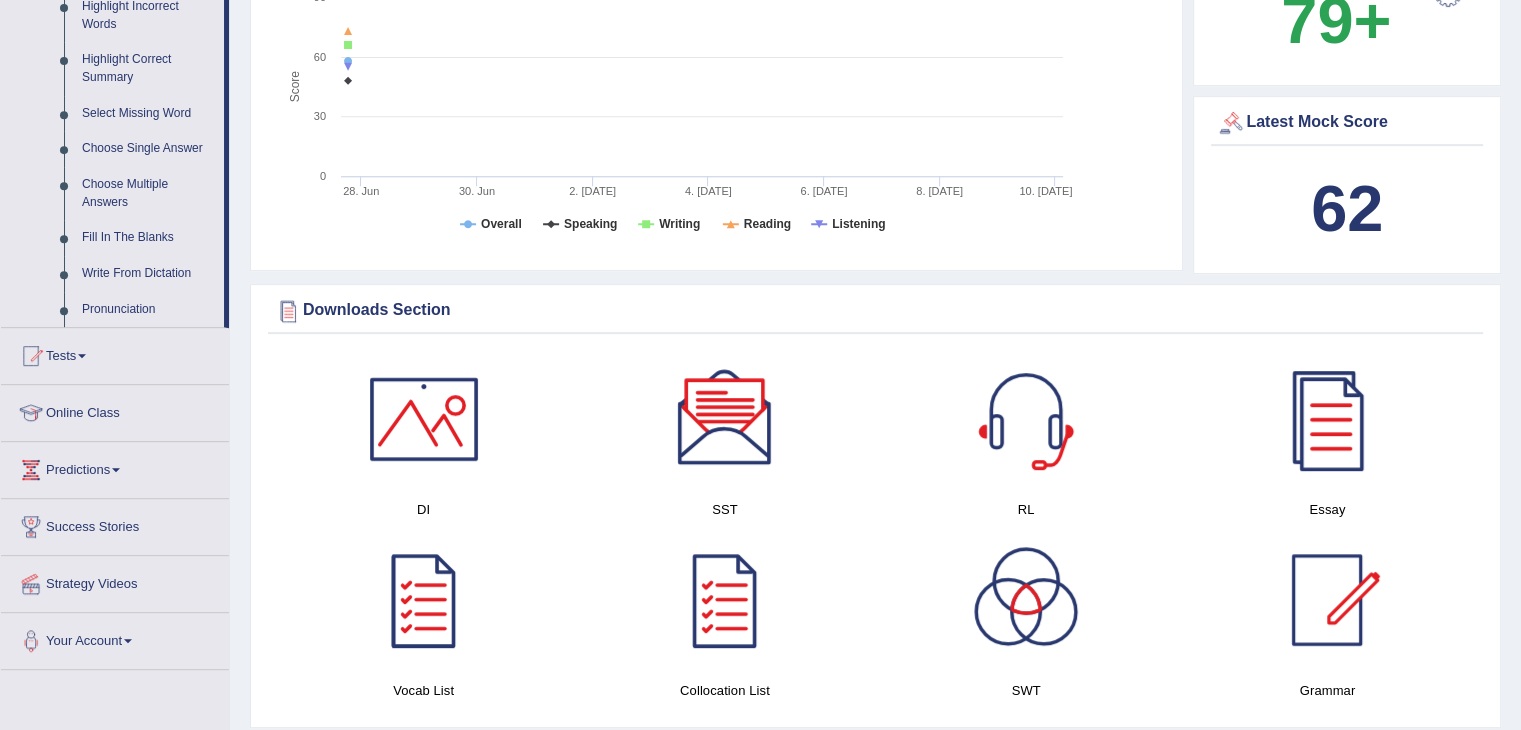 scroll, scrollTop: 900, scrollLeft: 0, axis: vertical 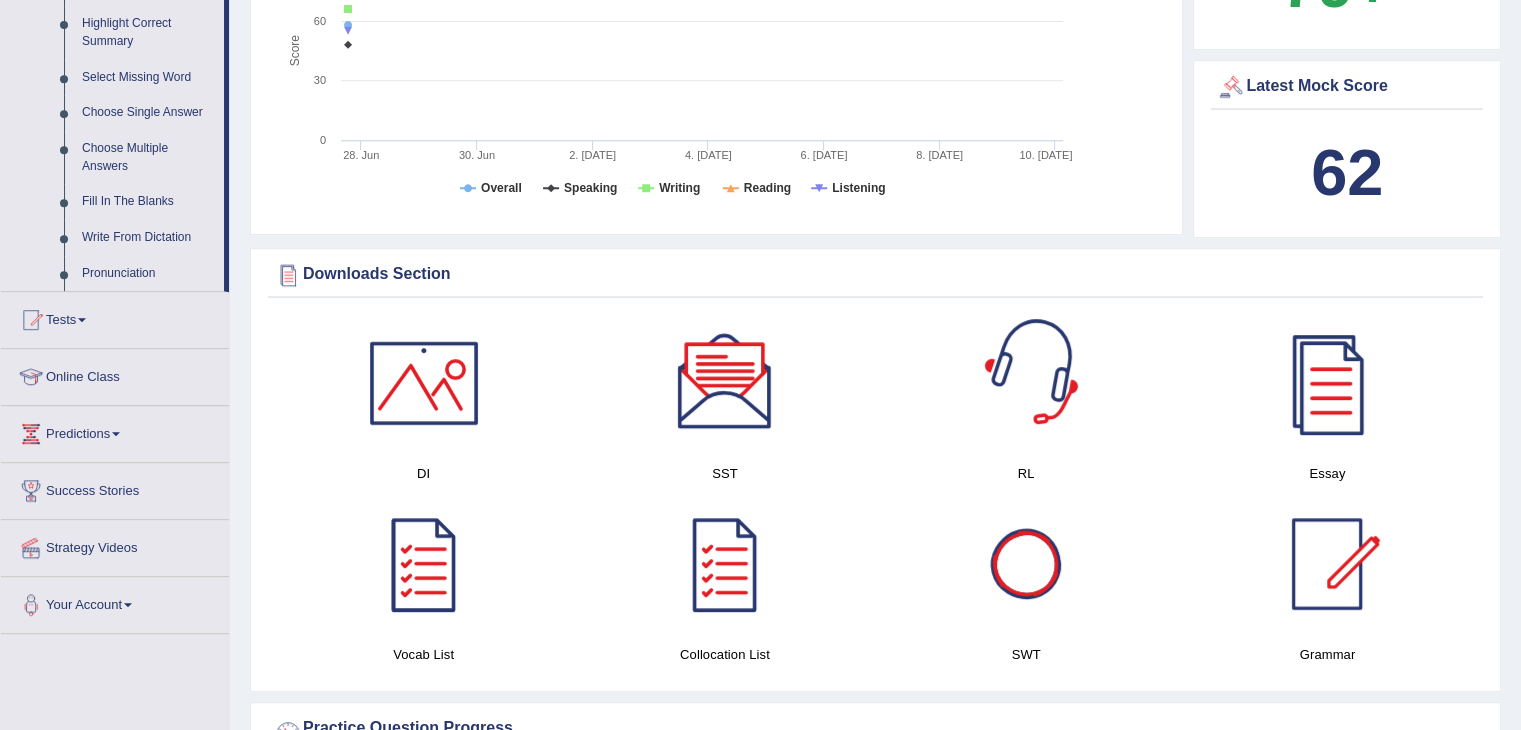 click at bounding box center (1026, 383) 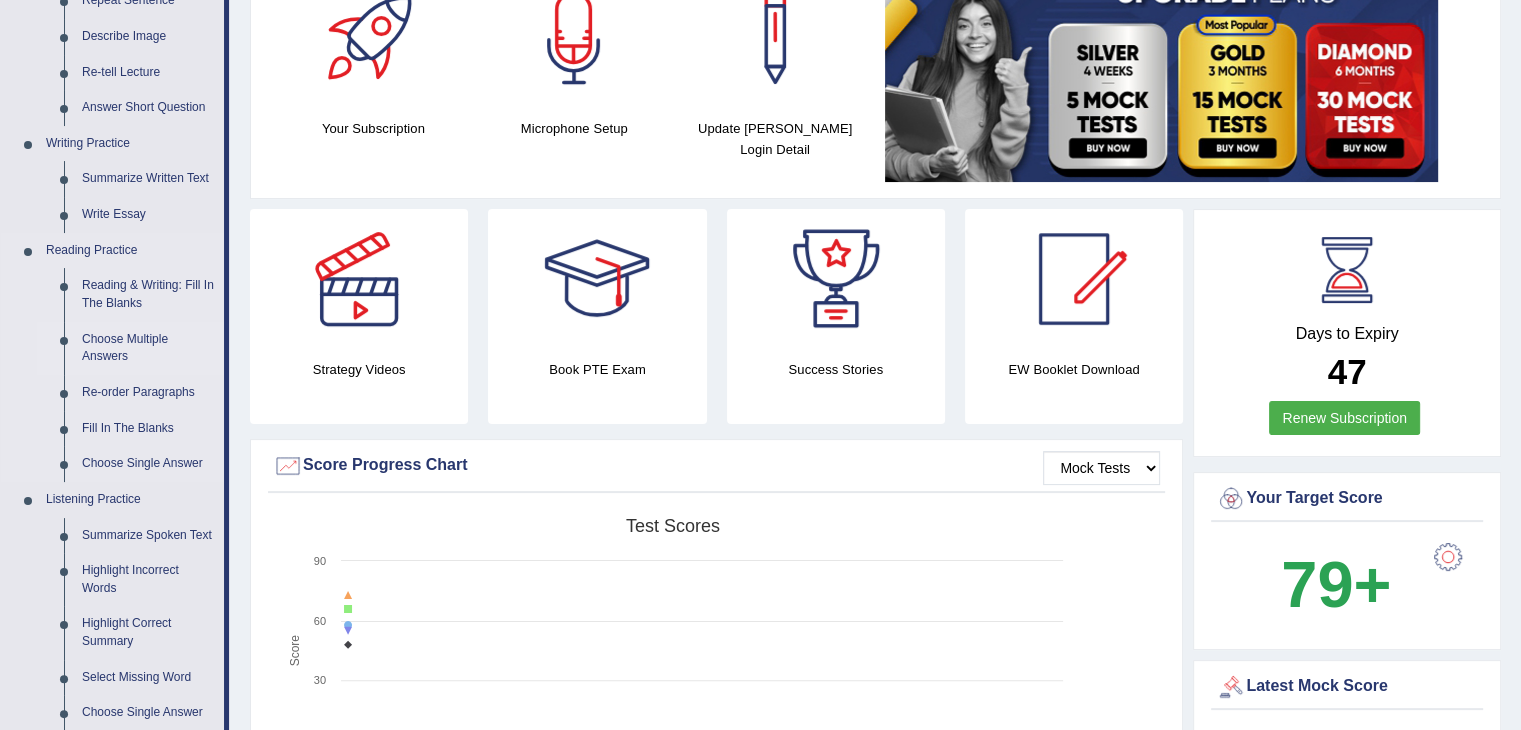 scroll, scrollTop: 100, scrollLeft: 0, axis: vertical 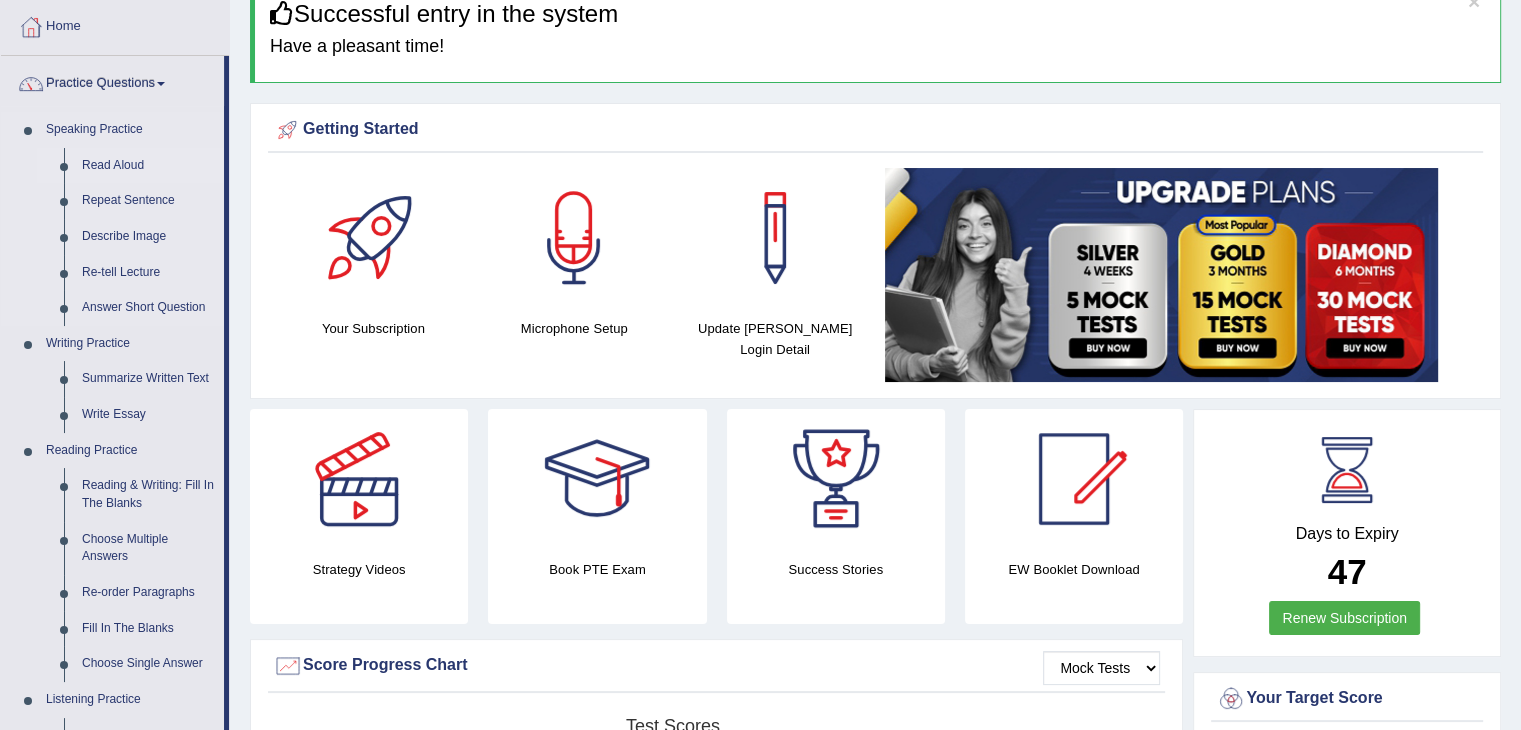 click on "Read Aloud" at bounding box center (148, 166) 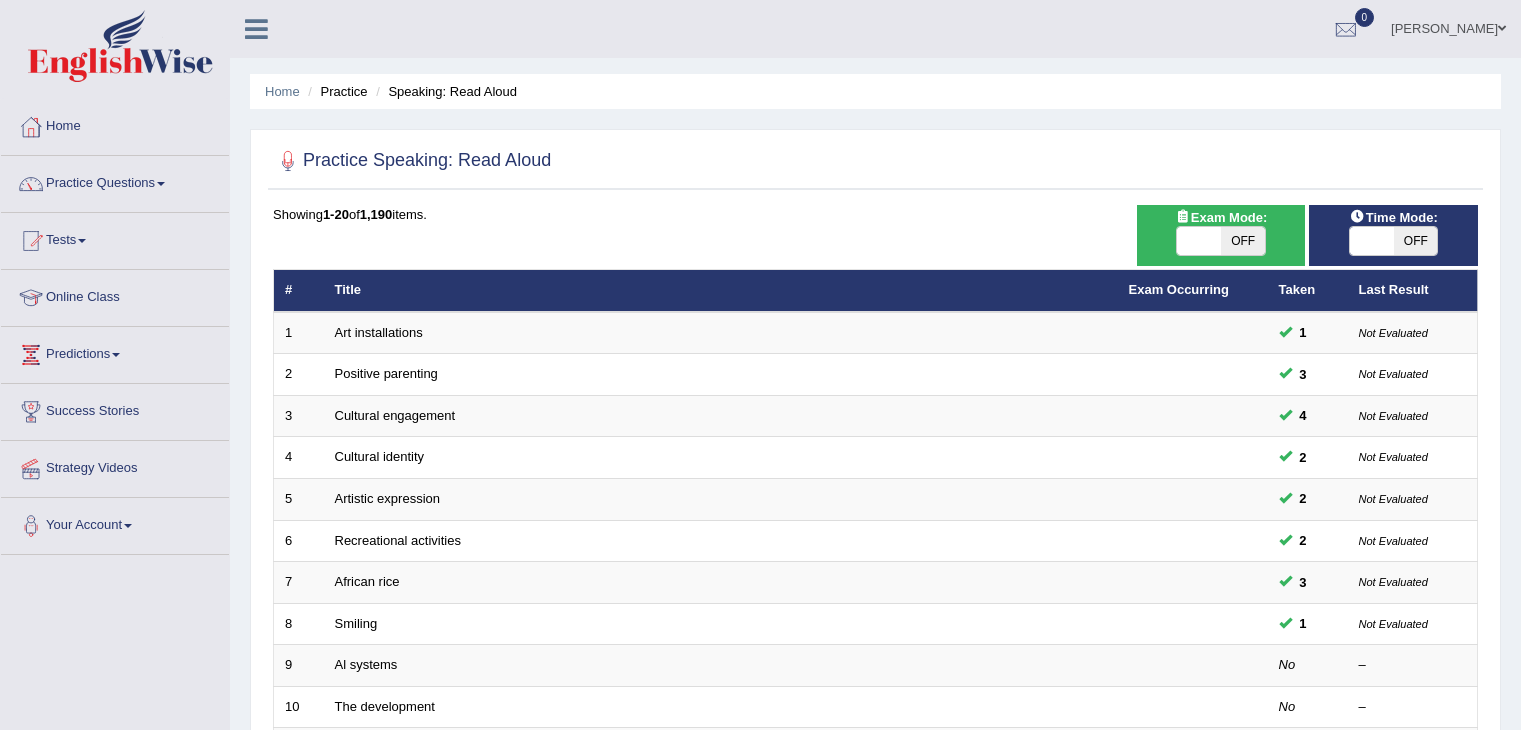 scroll, scrollTop: 0, scrollLeft: 0, axis: both 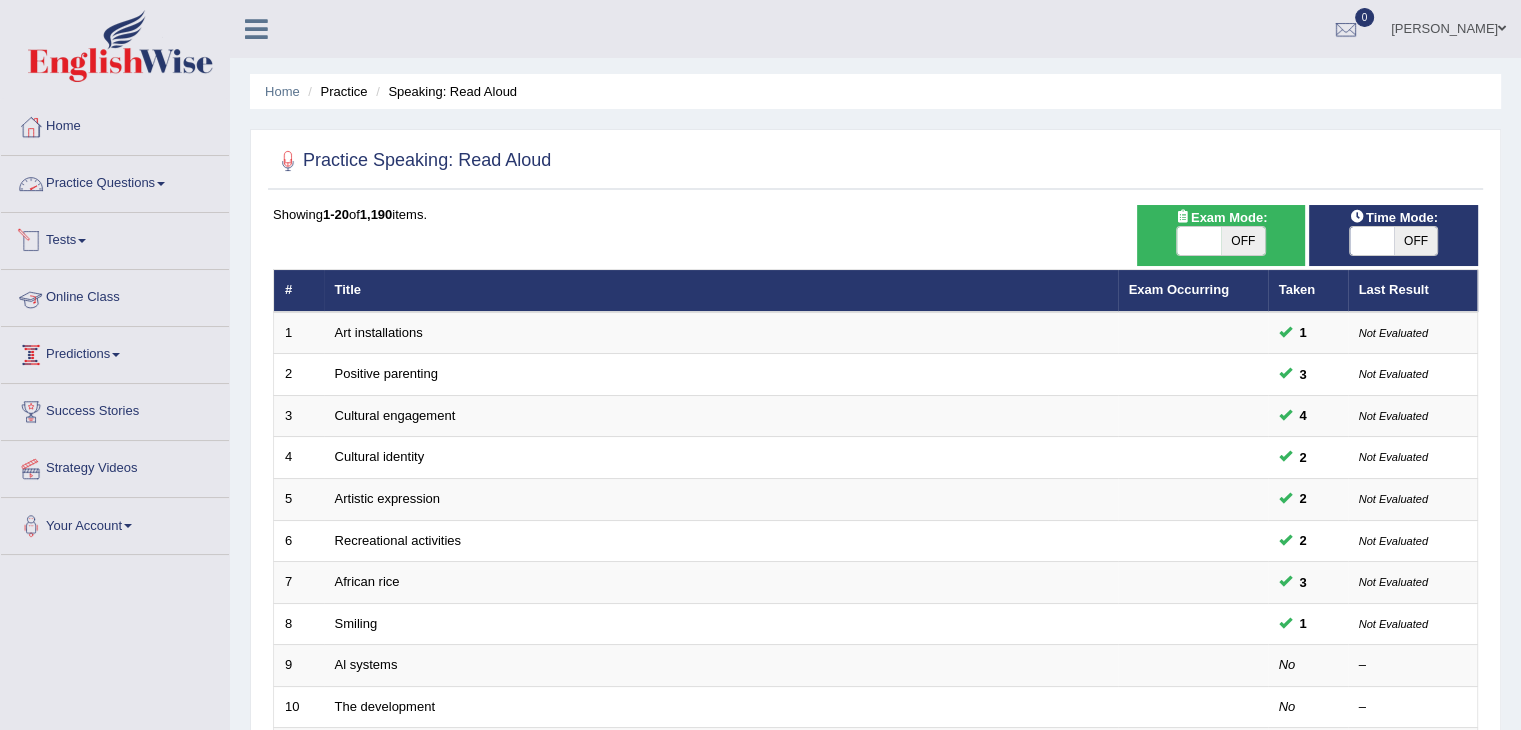click on "Practice Questions" at bounding box center [115, 181] 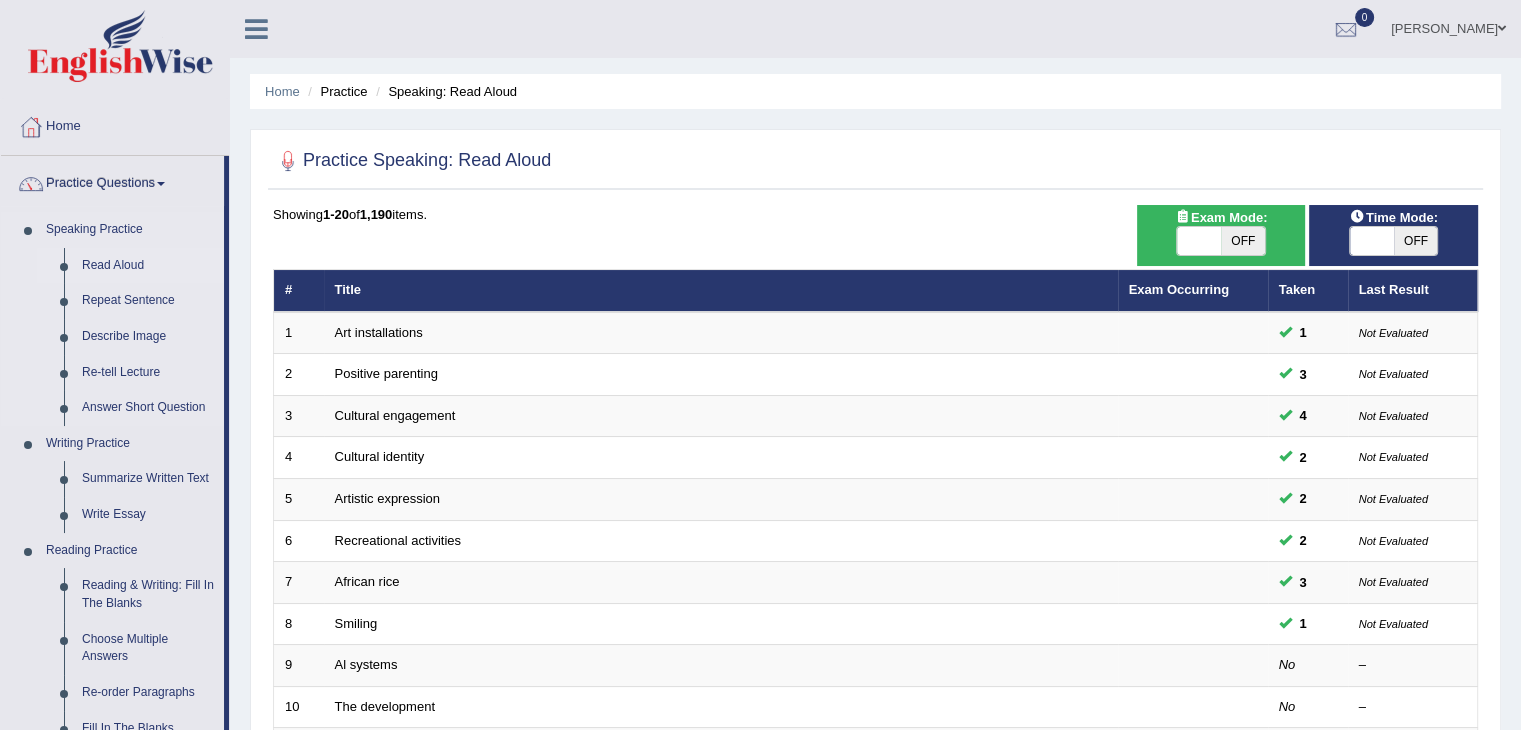 click on "Read Aloud" at bounding box center [148, 266] 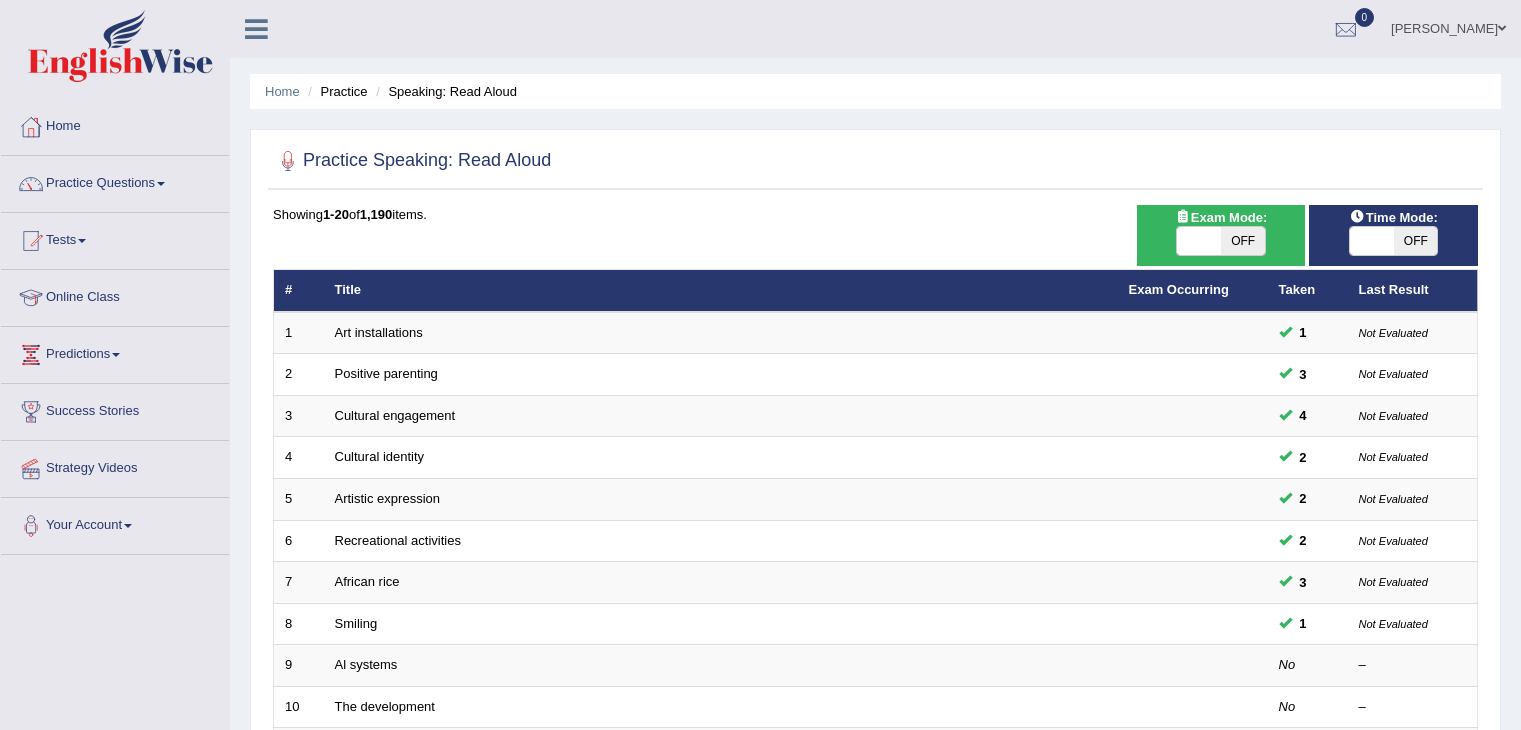 scroll, scrollTop: 0, scrollLeft: 0, axis: both 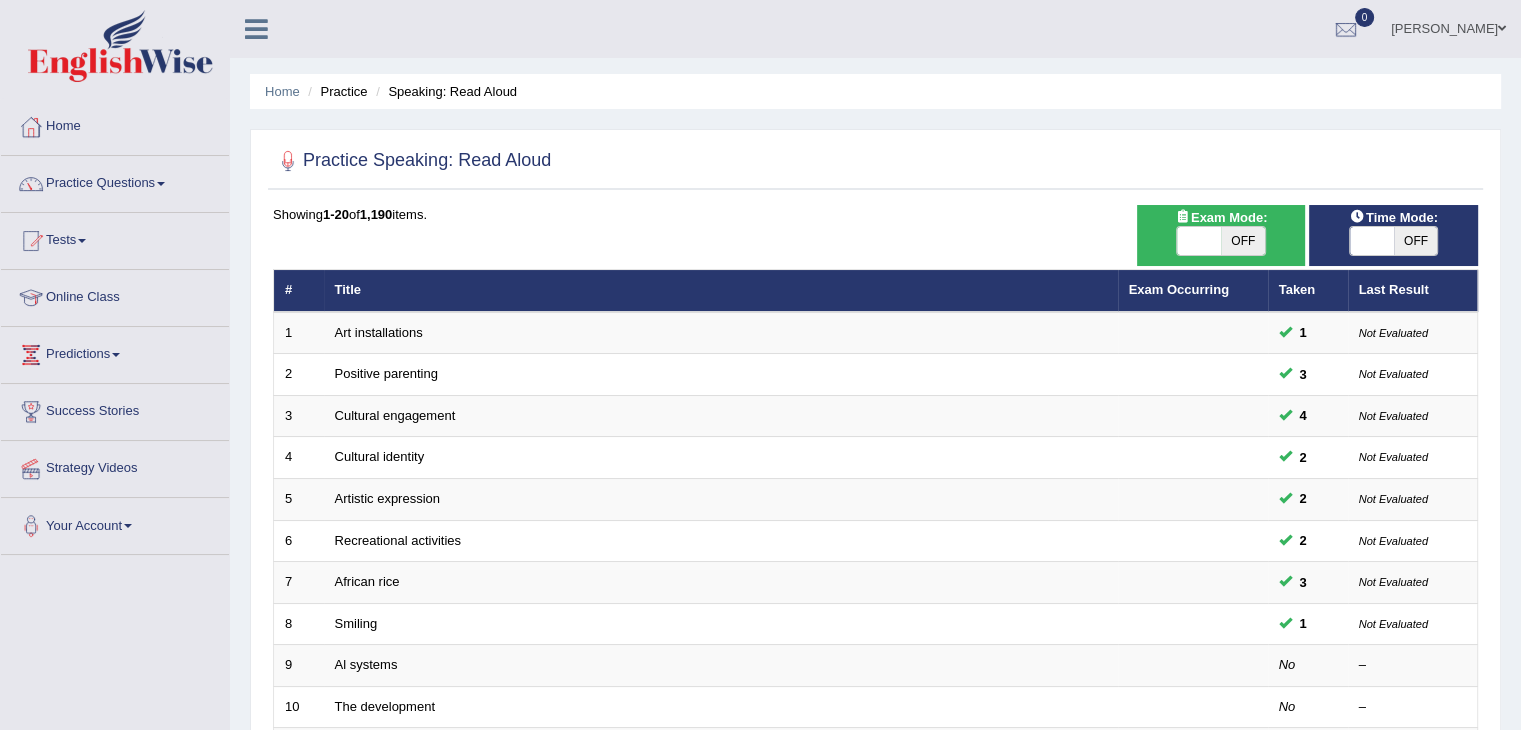 click on "Practice Questions" at bounding box center [115, 181] 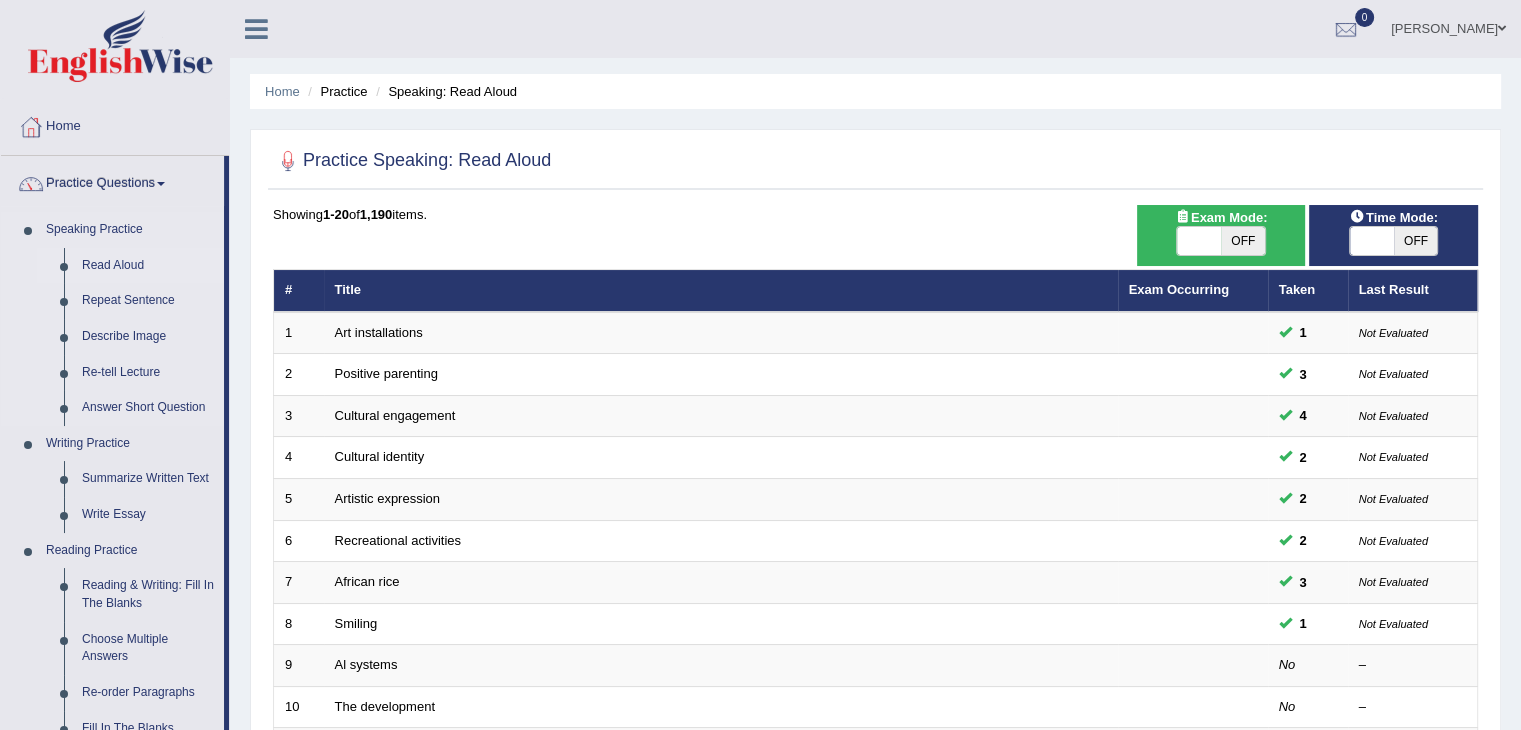 click on "Read Aloud" at bounding box center [148, 266] 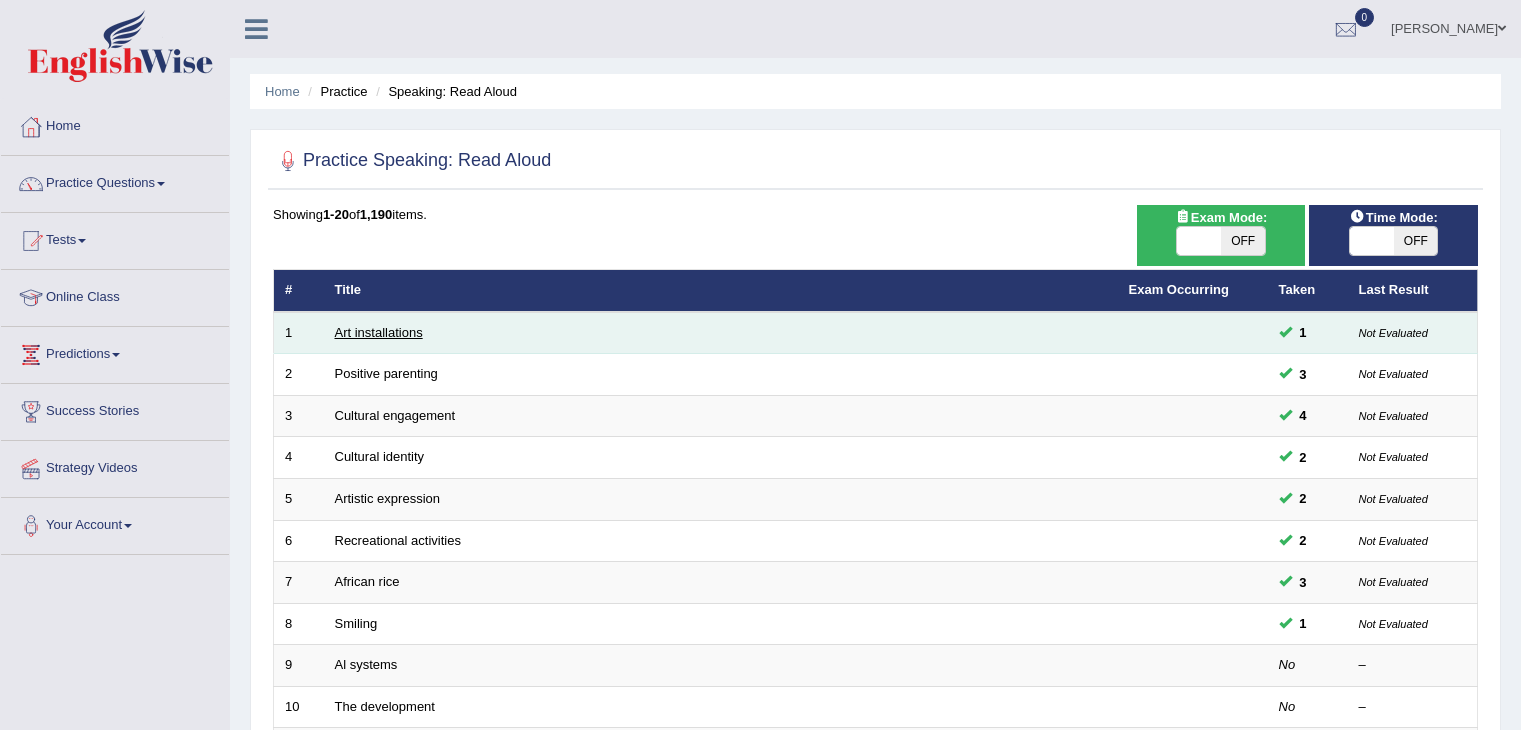 scroll, scrollTop: 0, scrollLeft: 0, axis: both 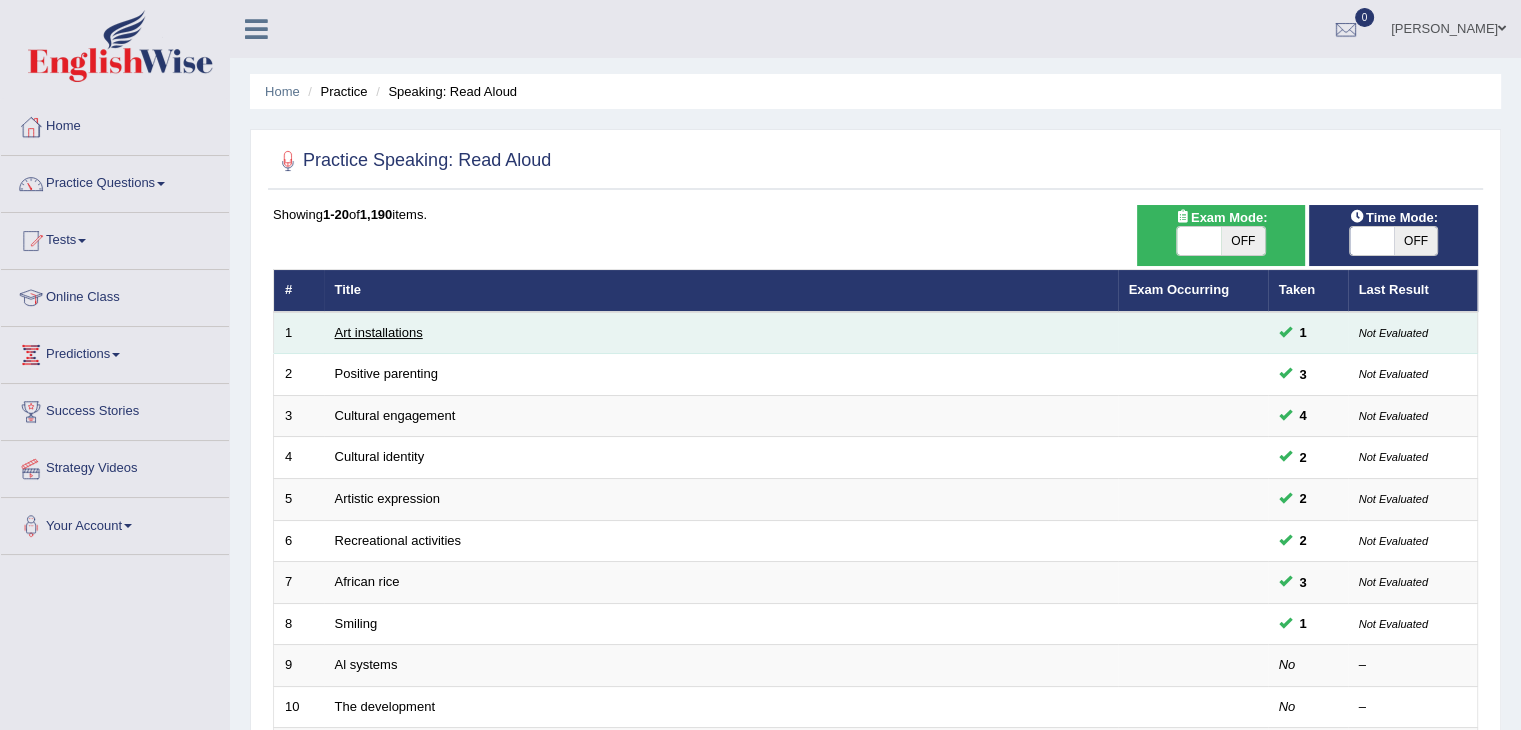 click on "Art installations" at bounding box center [379, 332] 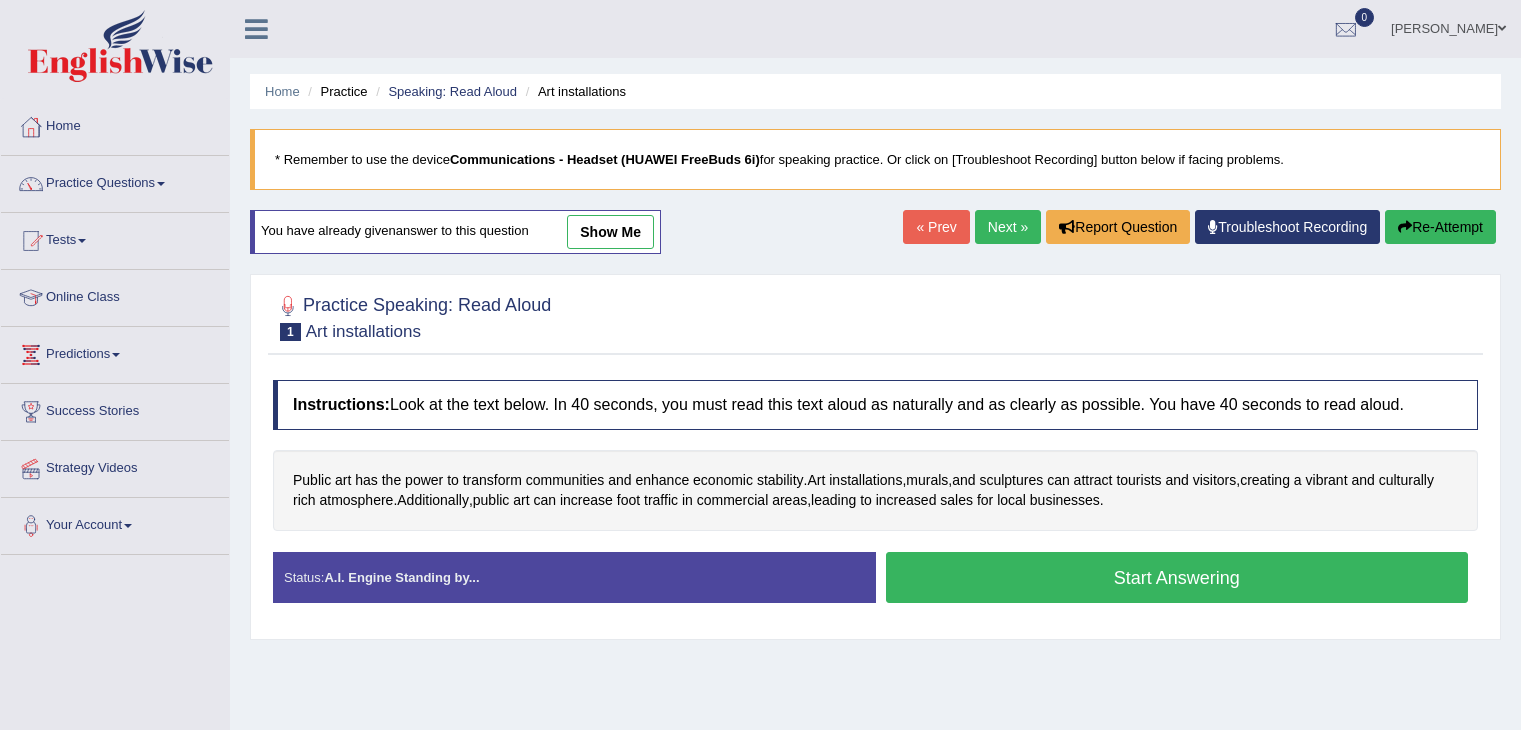 scroll, scrollTop: 0, scrollLeft: 0, axis: both 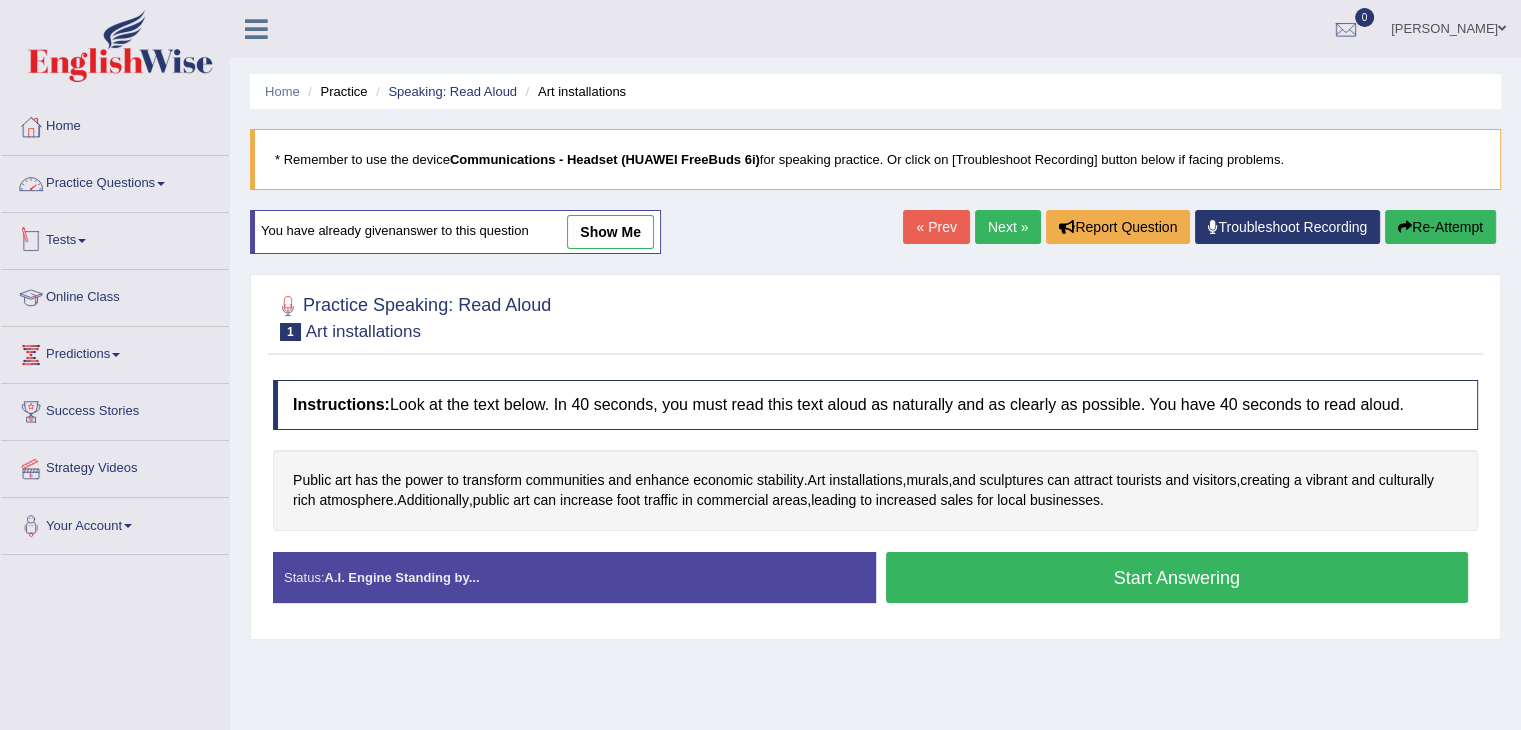 click on "Practice Questions" at bounding box center [115, 181] 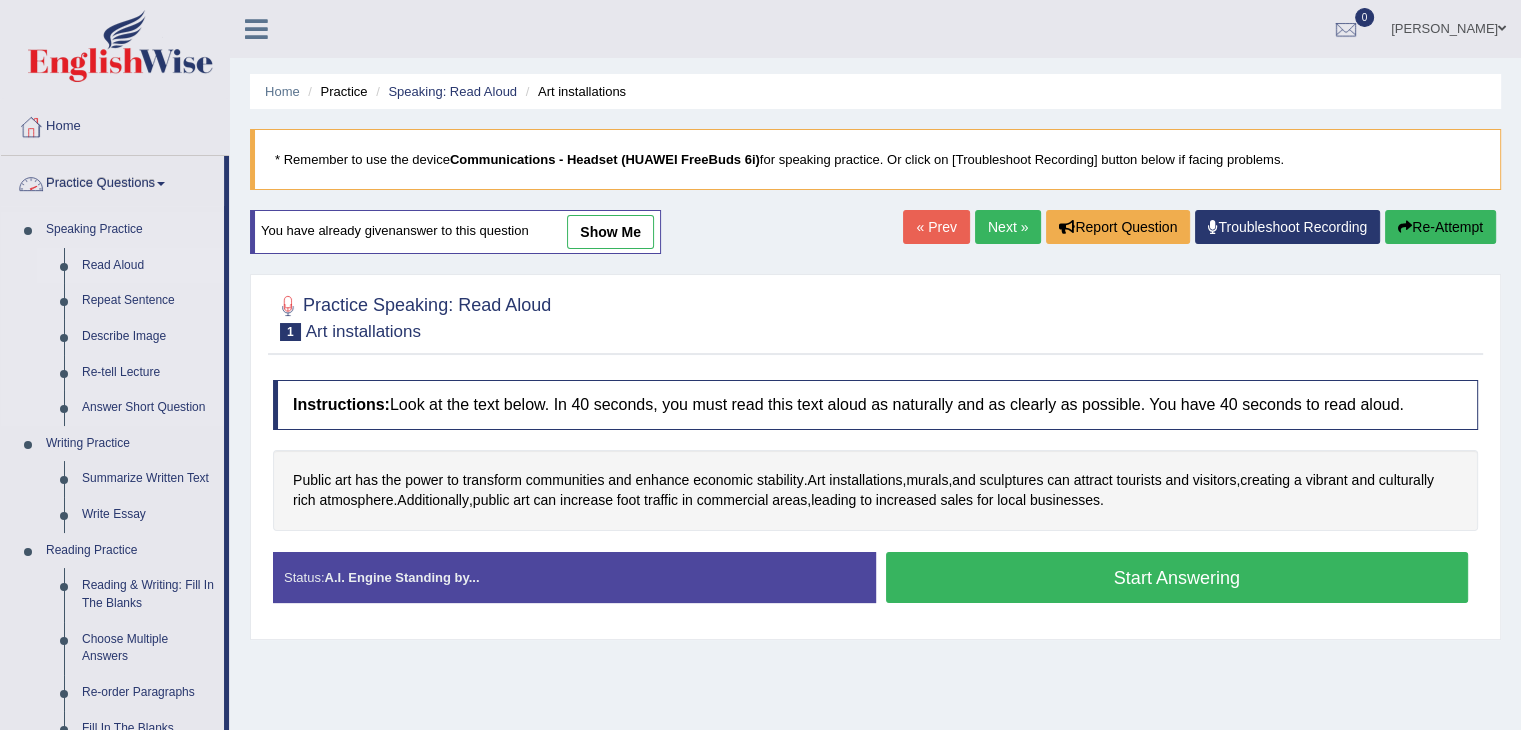 click on "Read Aloud" at bounding box center (148, 266) 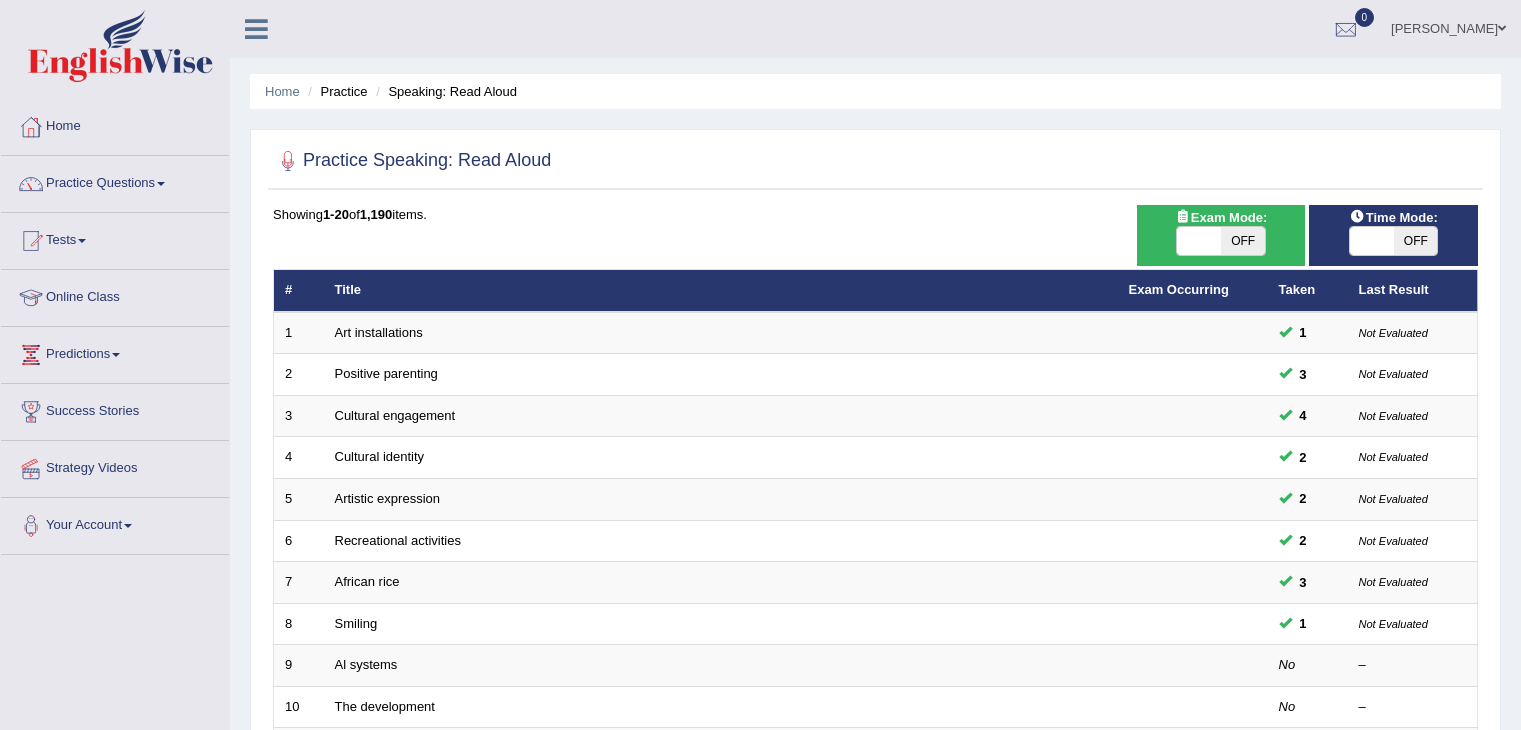 scroll, scrollTop: 0, scrollLeft: 0, axis: both 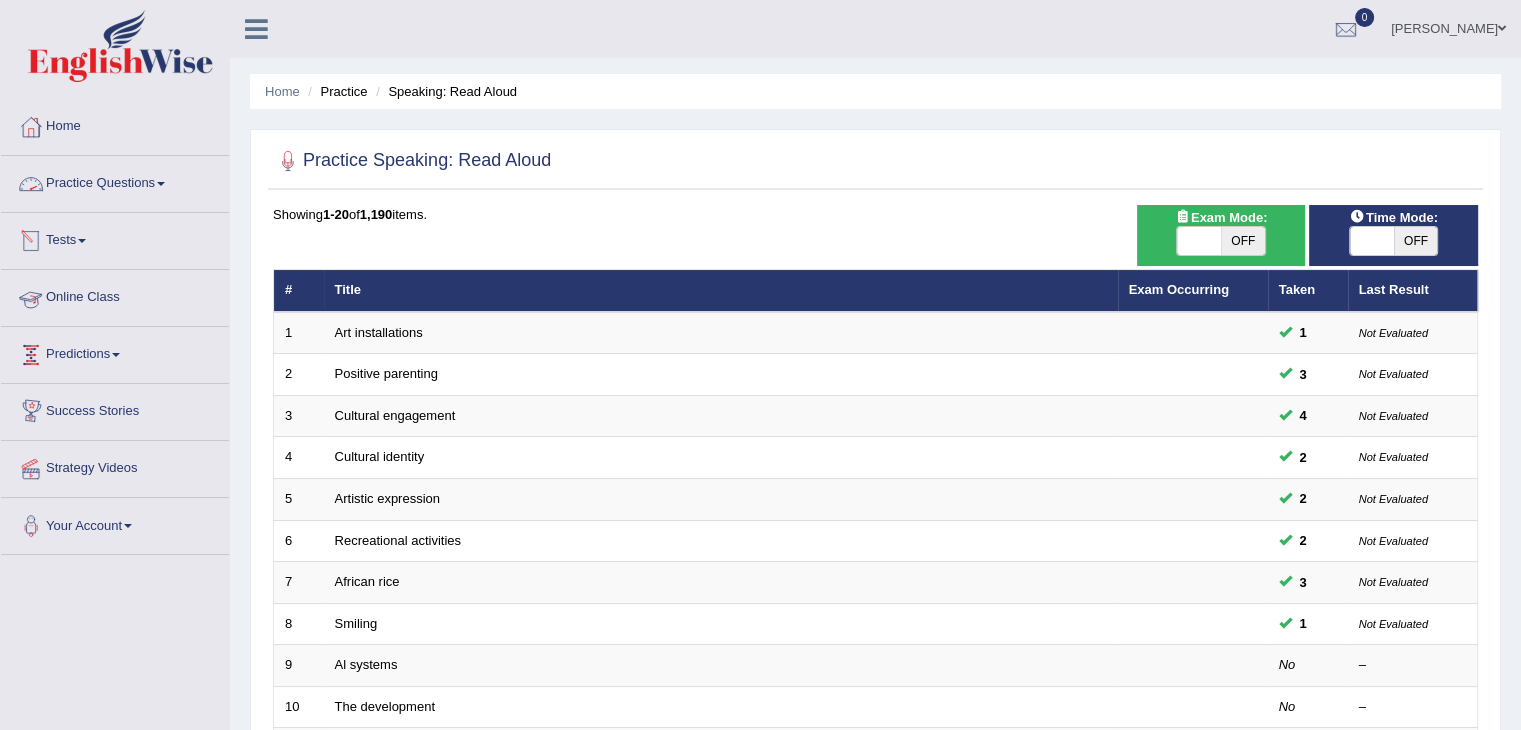 click on "Practice Questions" at bounding box center (115, 181) 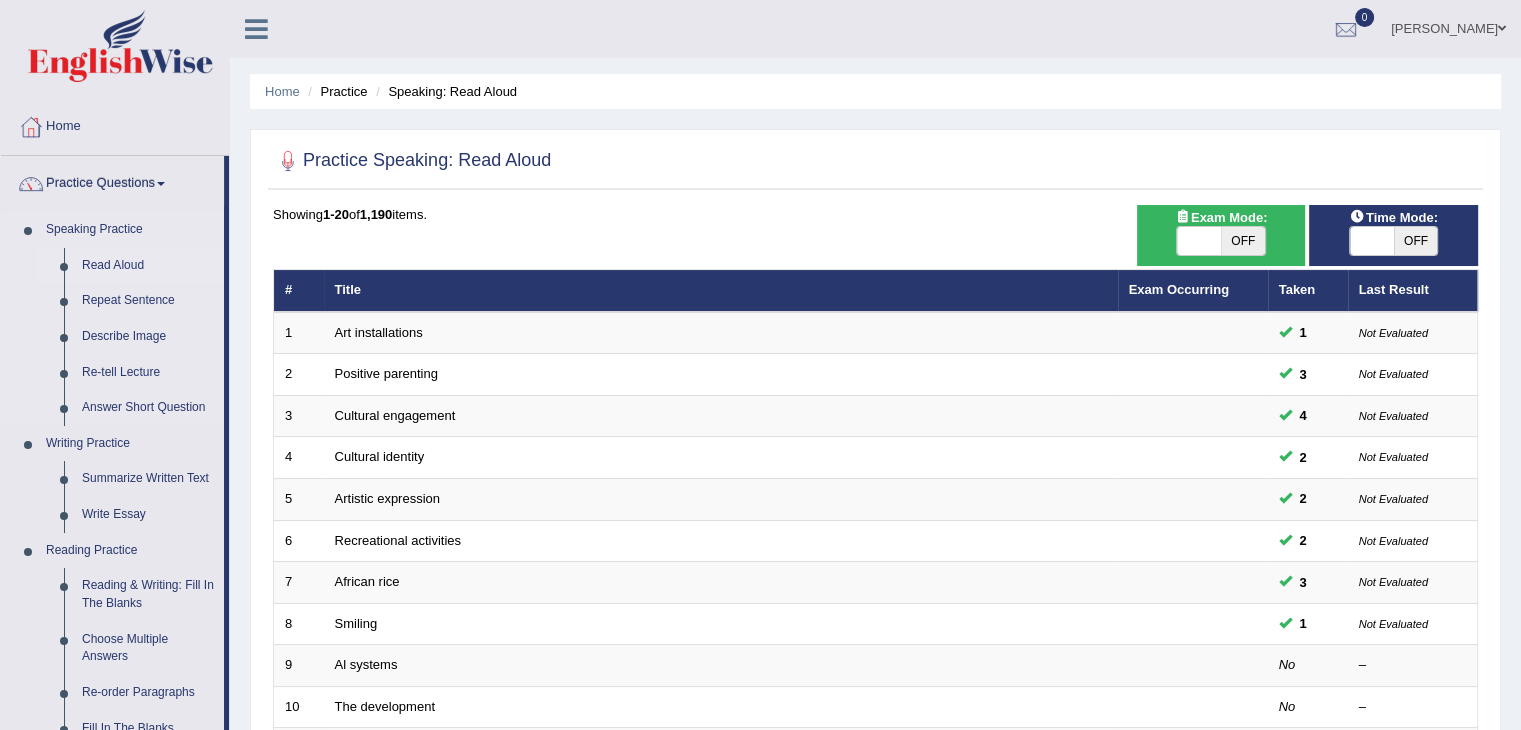 click on "Read Aloud" at bounding box center (148, 266) 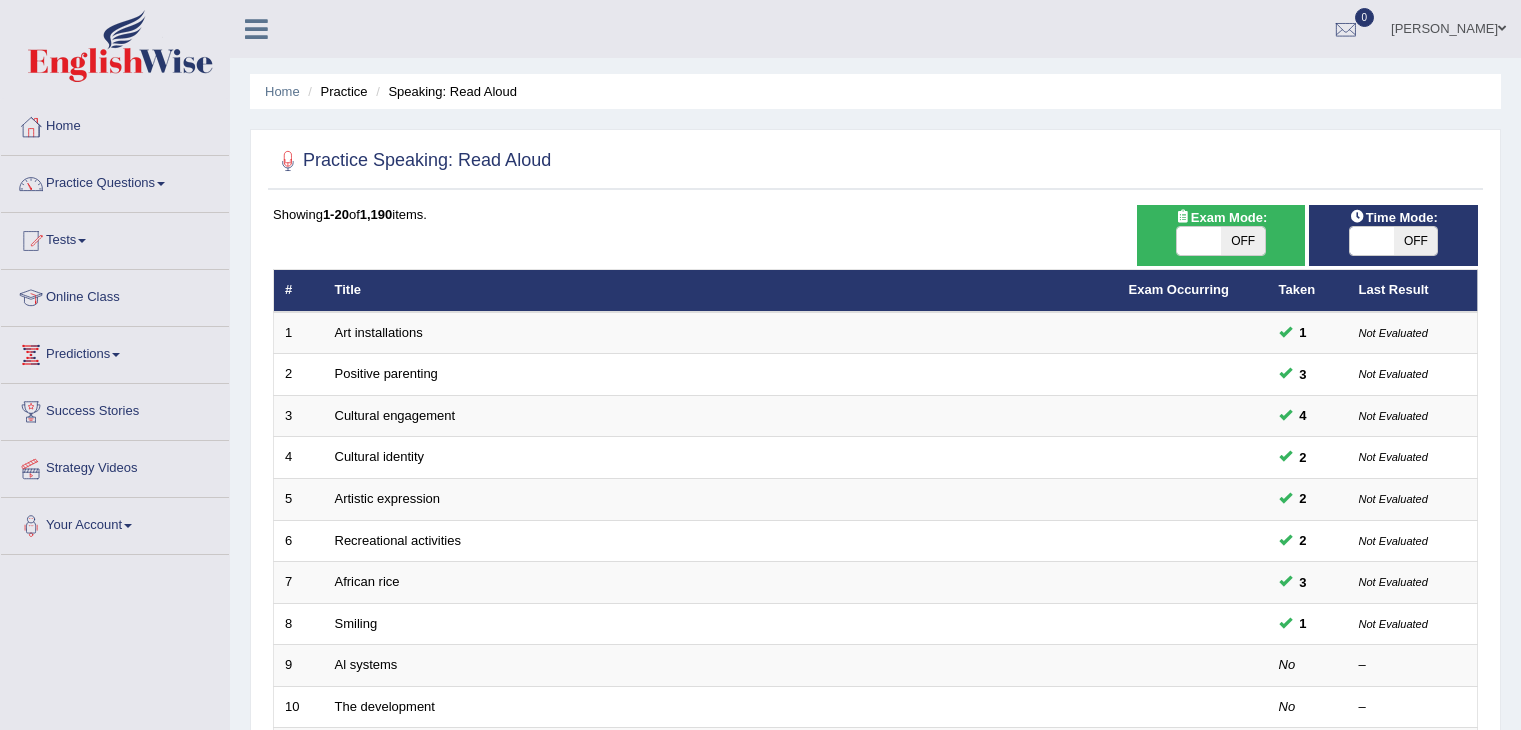 scroll, scrollTop: 0, scrollLeft: 0, axis: both 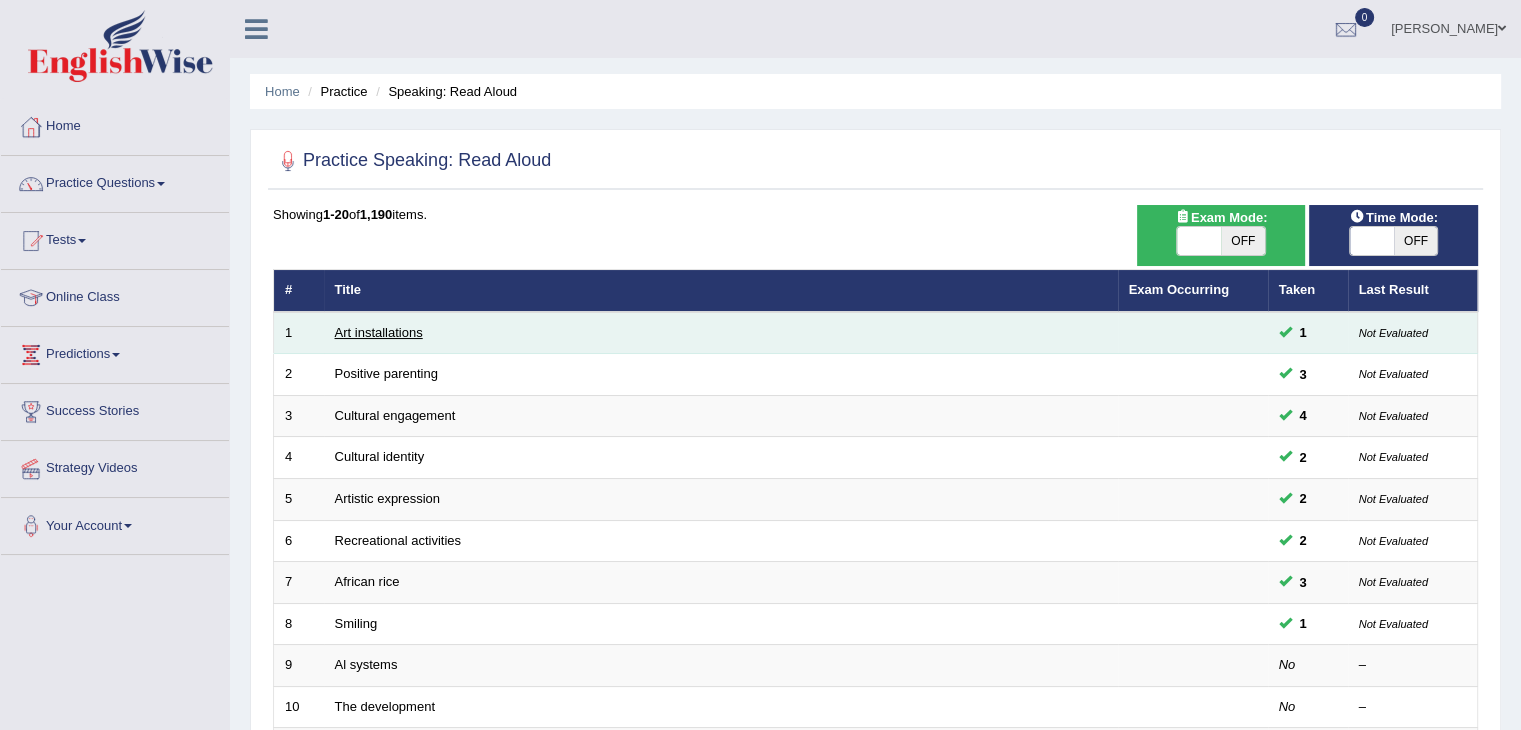 click on "Art installations" at bounding box center [379, 332] 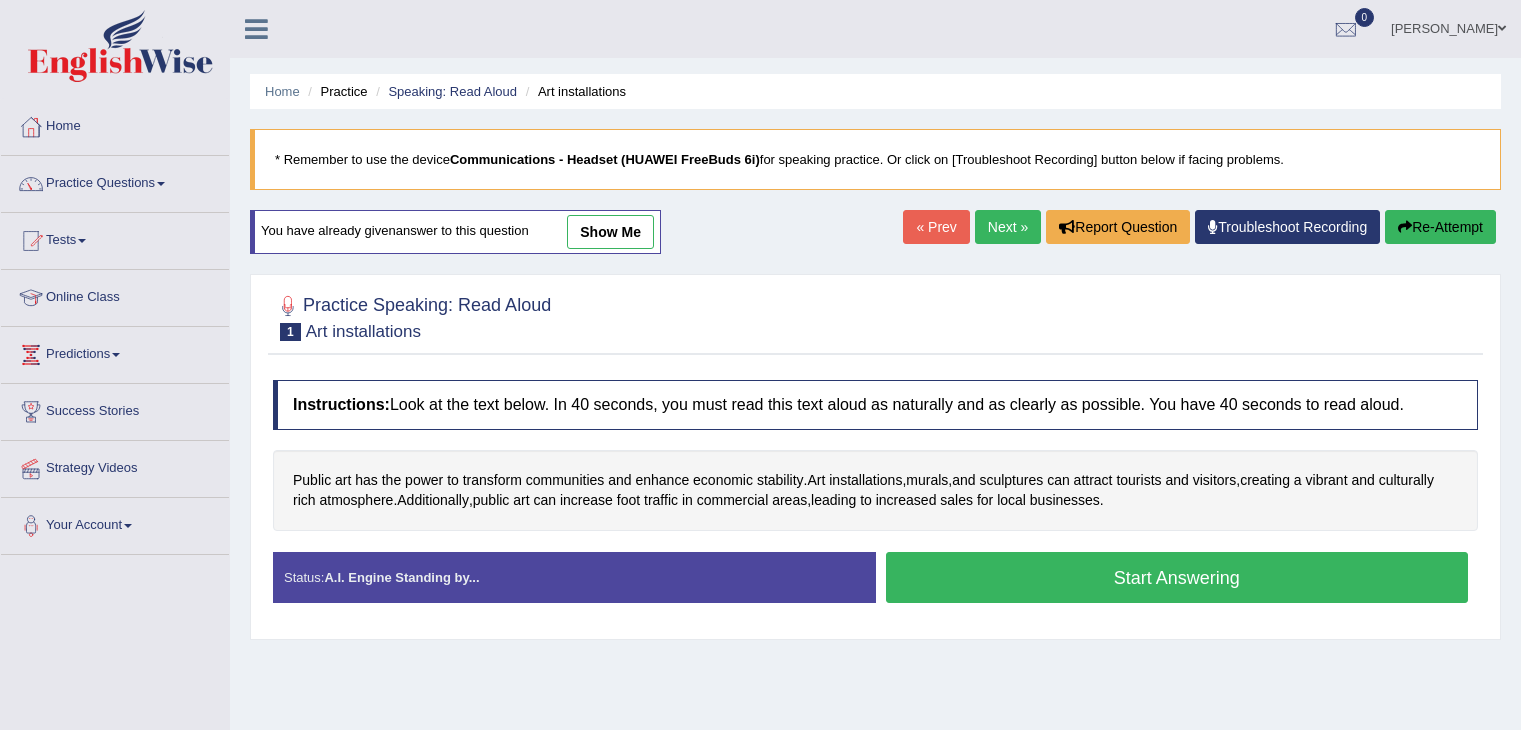 scroll, scrollTop: 0, scrollLeft: 0, axis: both 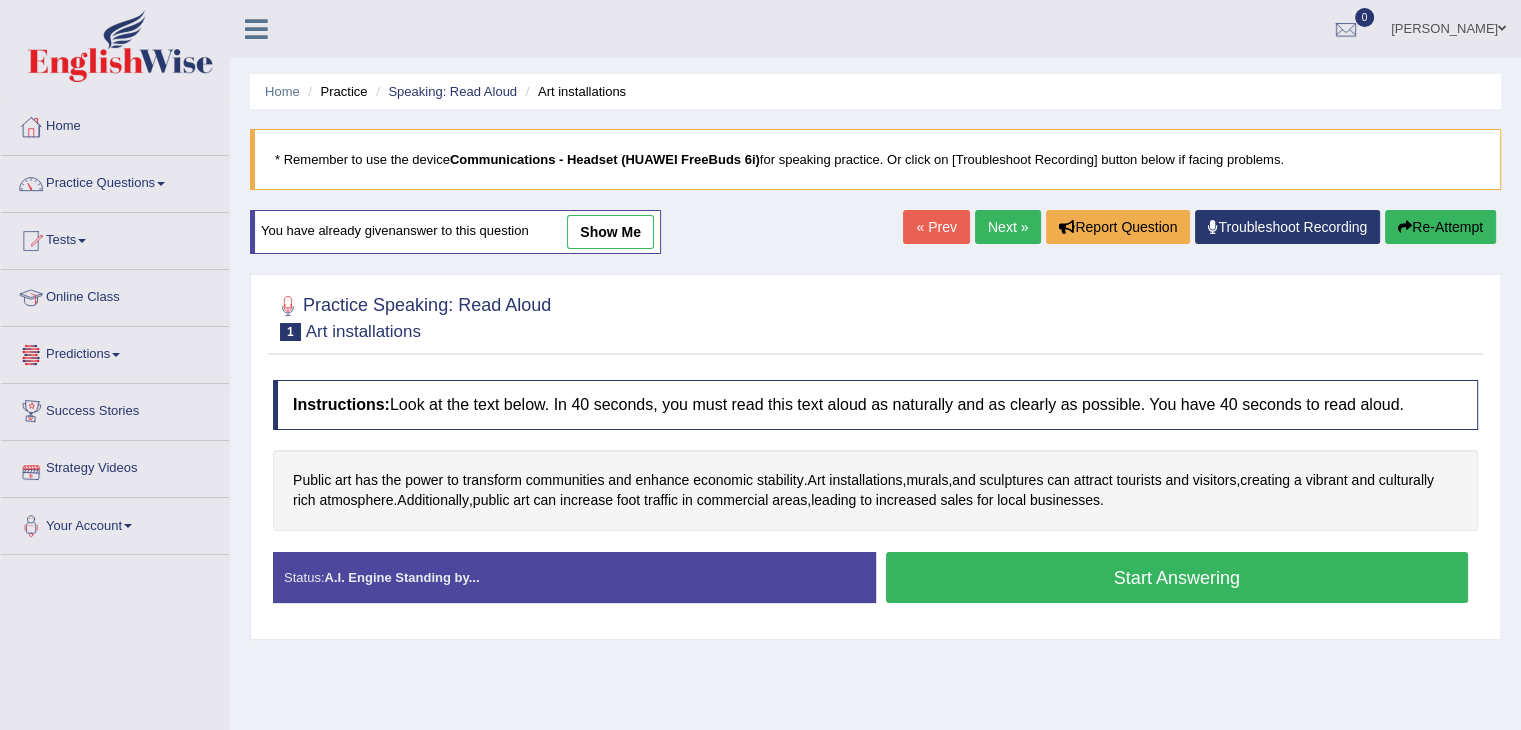 click on "Start Answering" at bounding box center [1177, 577] 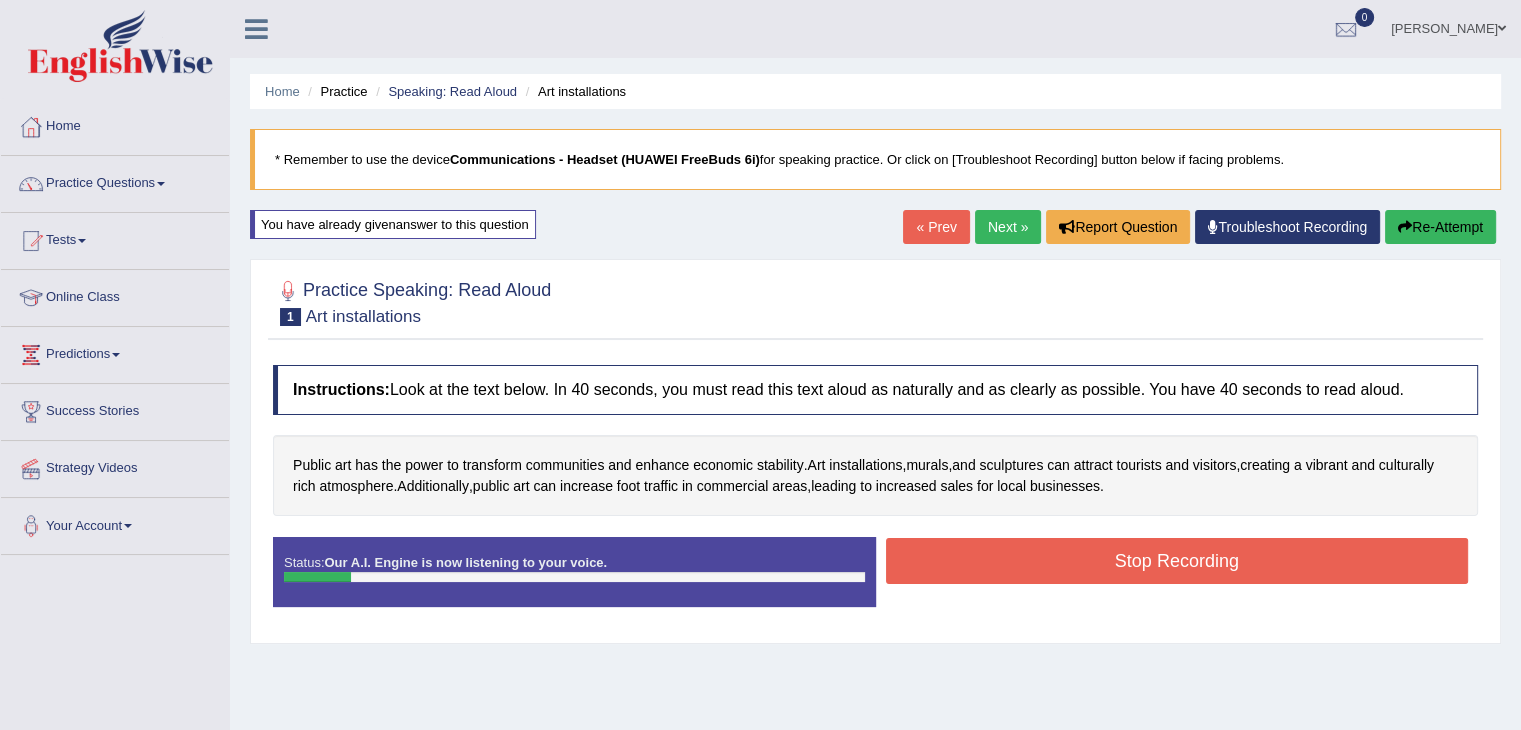 click on "Stop Recording" at bounding box center [1177, 561] 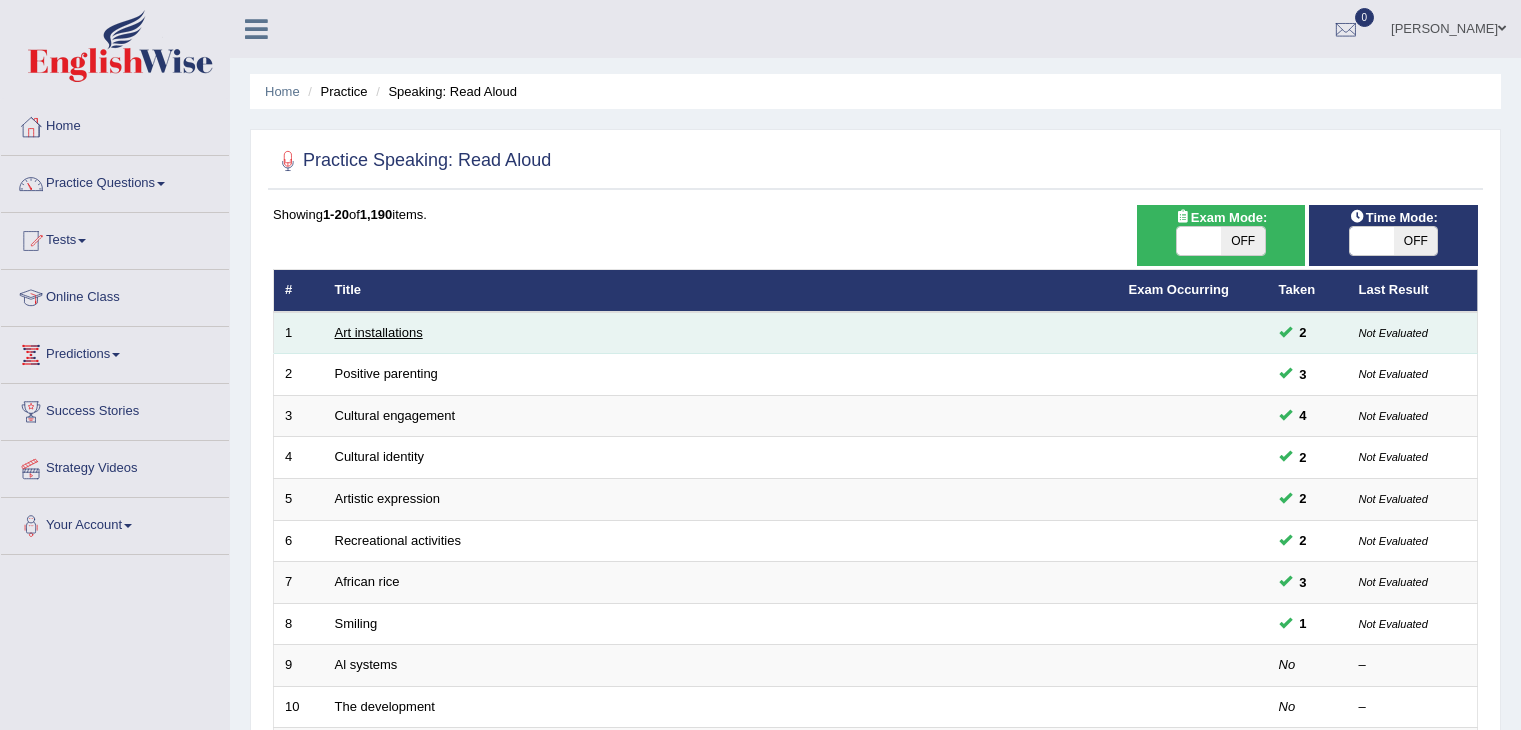 scroll, scrollTop: 0, scrollLeft: 0, axis: both 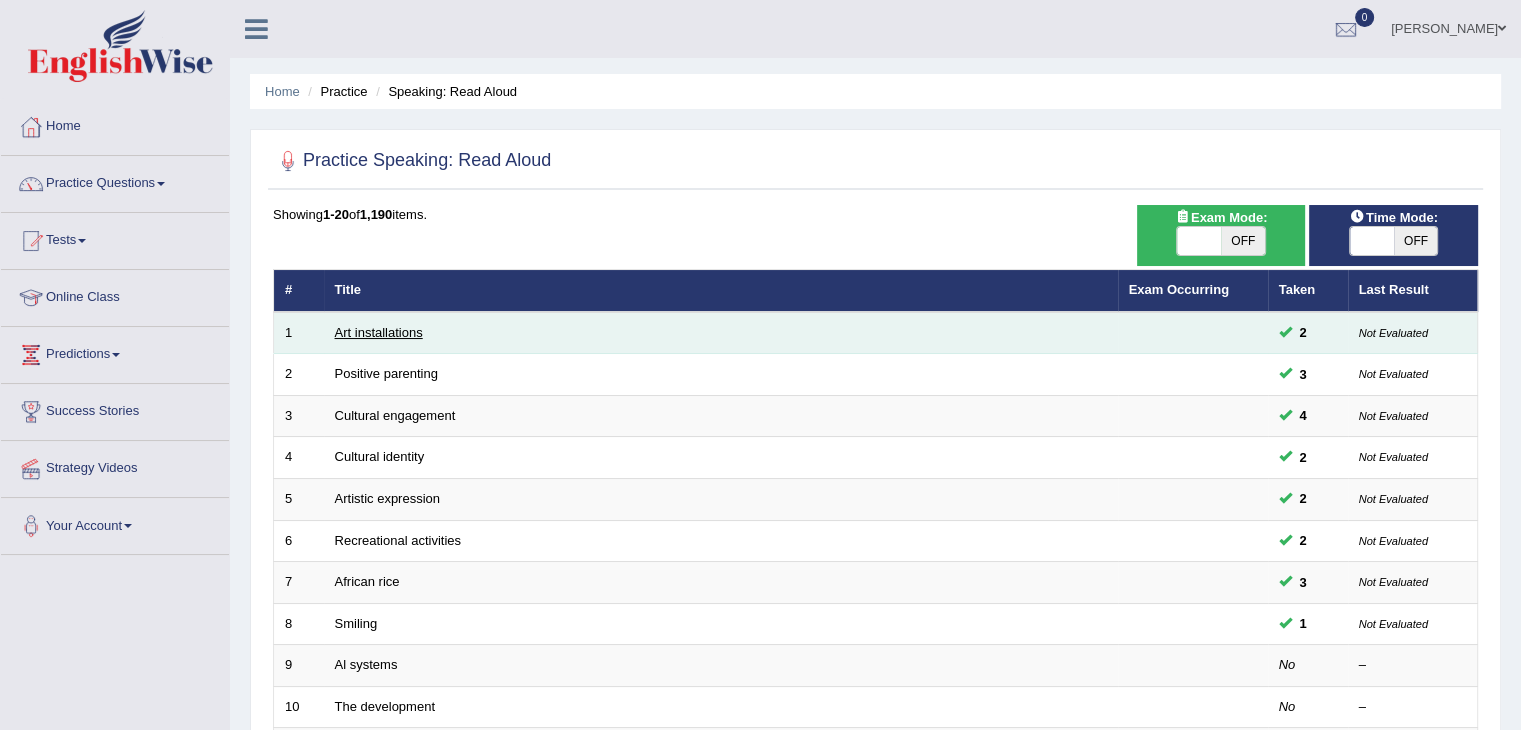click on "Art installations" at bounding box center [379, 332] 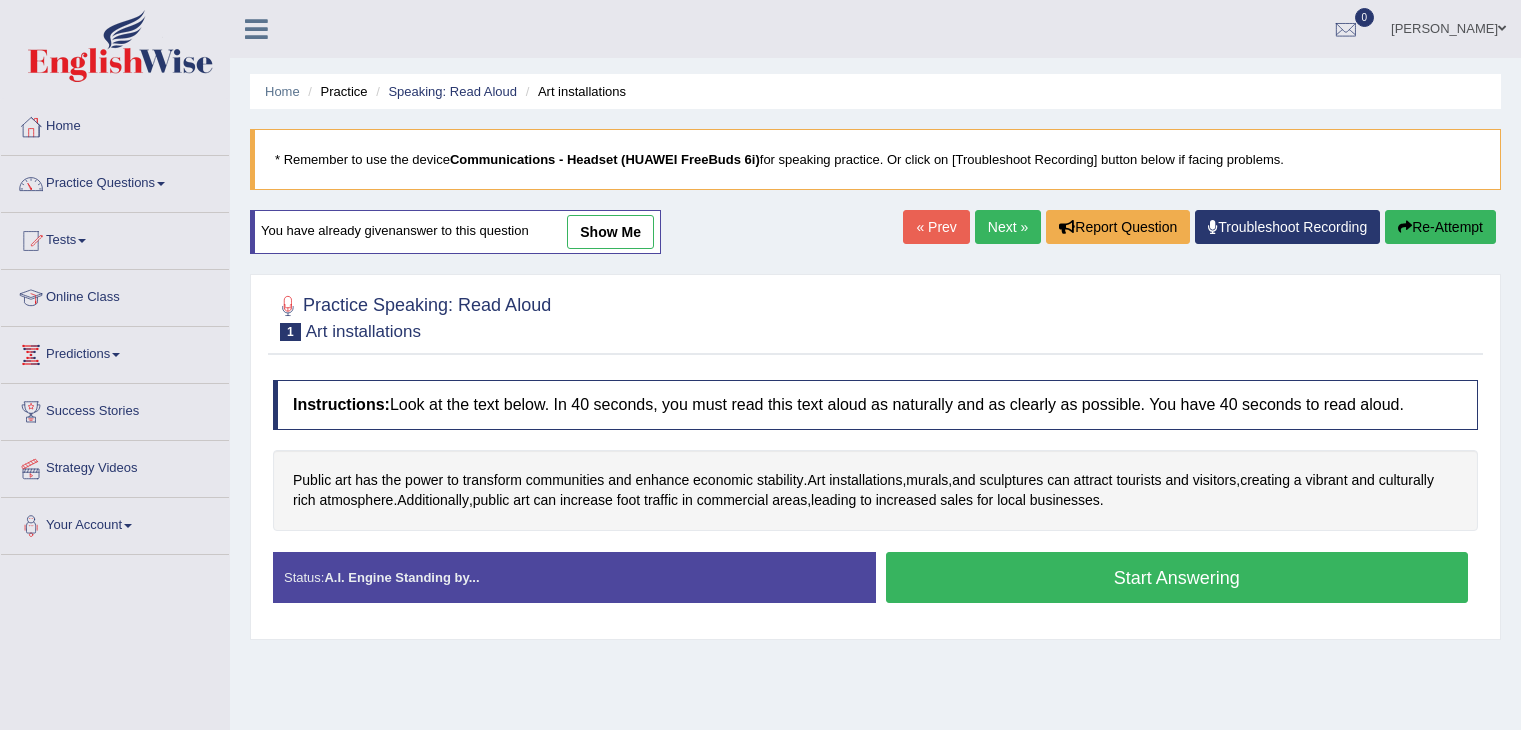 scroll, scrollTop: 0, scrollLeft: 0, axis: both 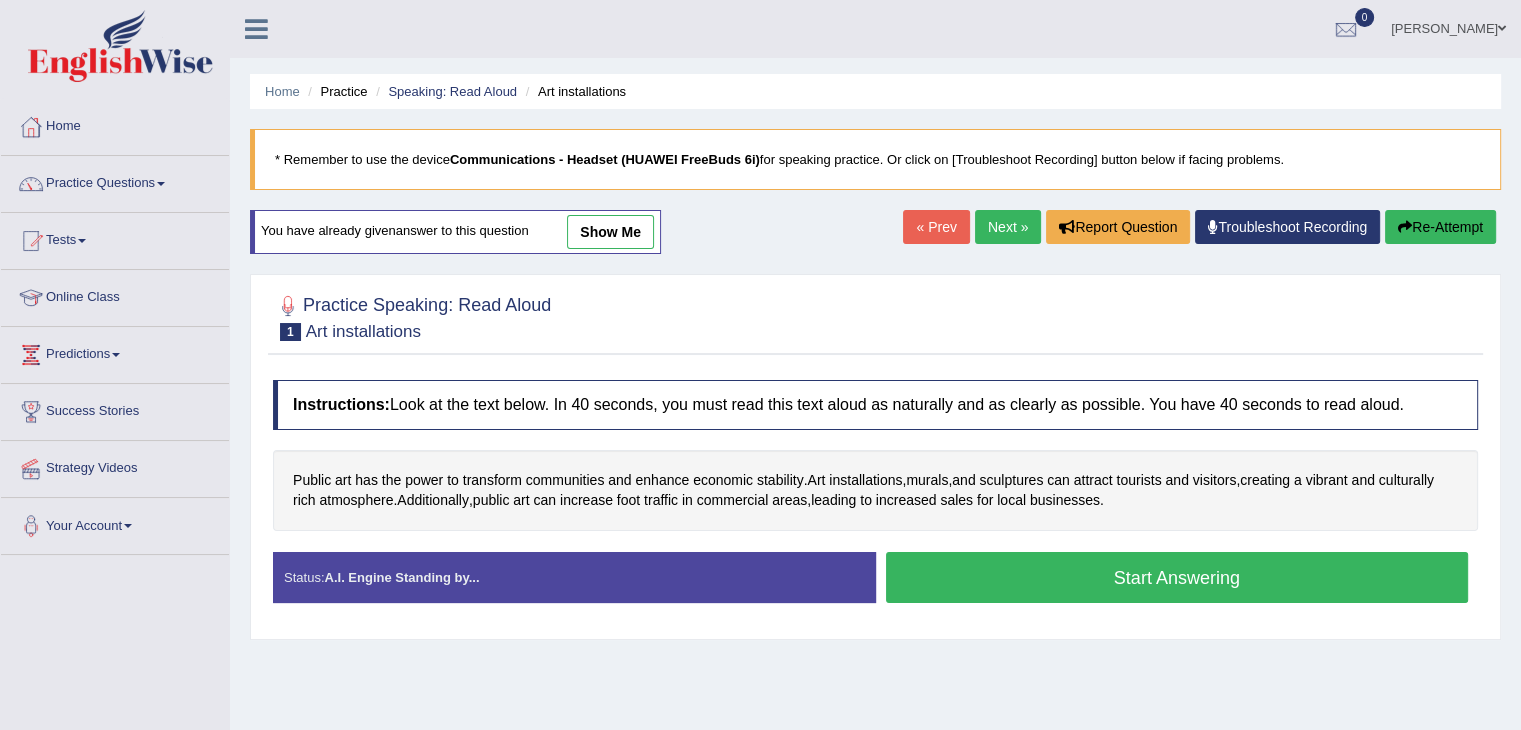click on "show me" at bounding box center [610, 232] 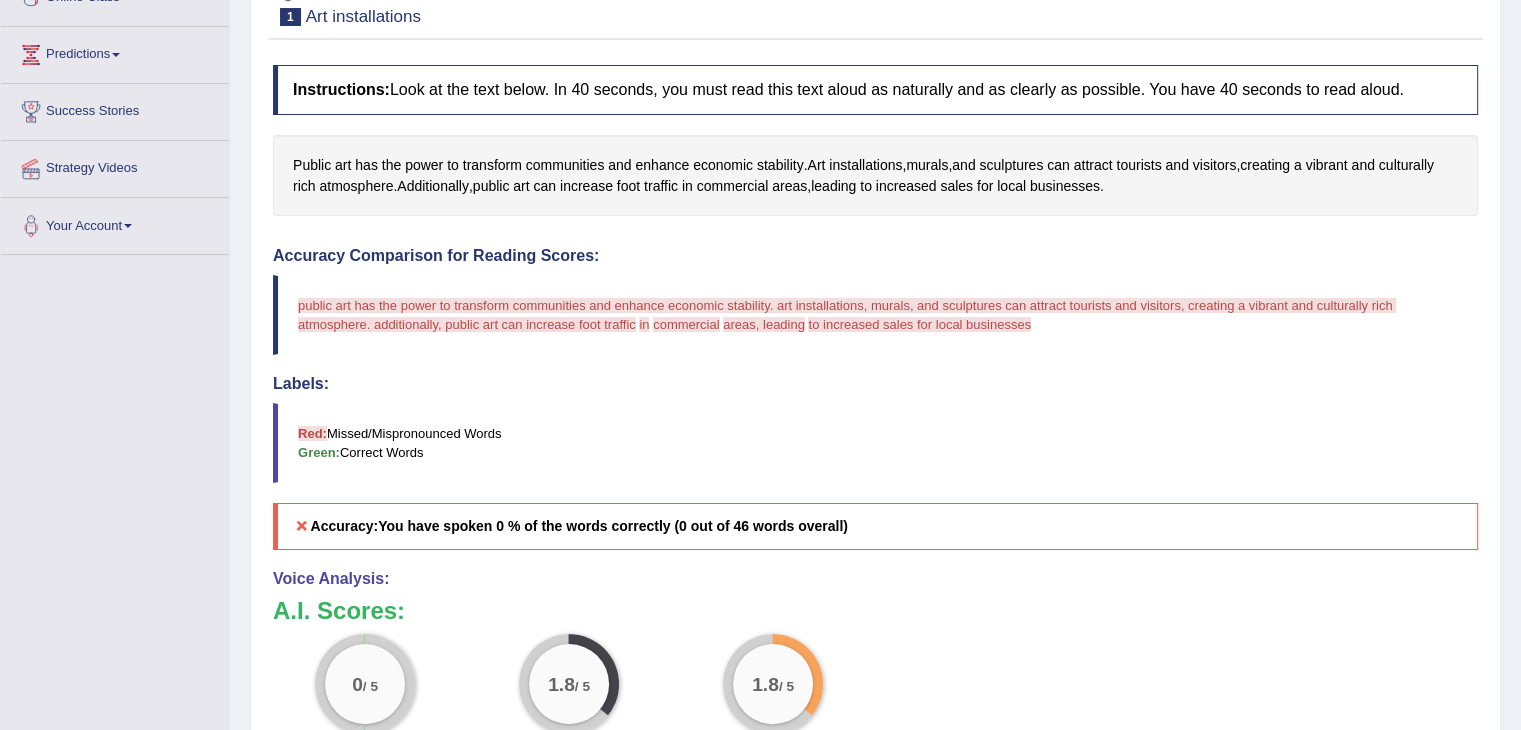 scroll, scrollTop: 0, scrollLeft: 0, axis: both 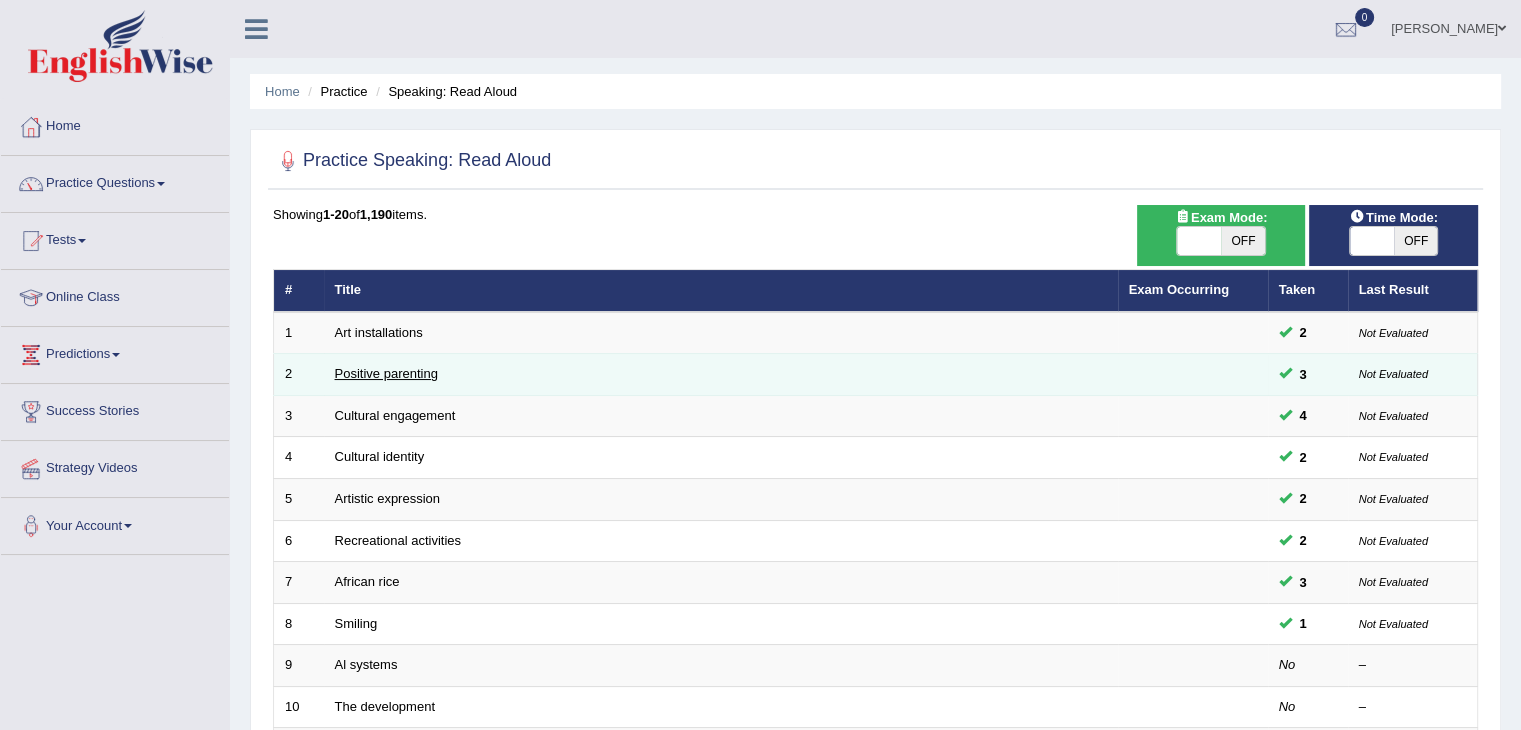 click on "Positive parenting" at bounding box center [386, 373] 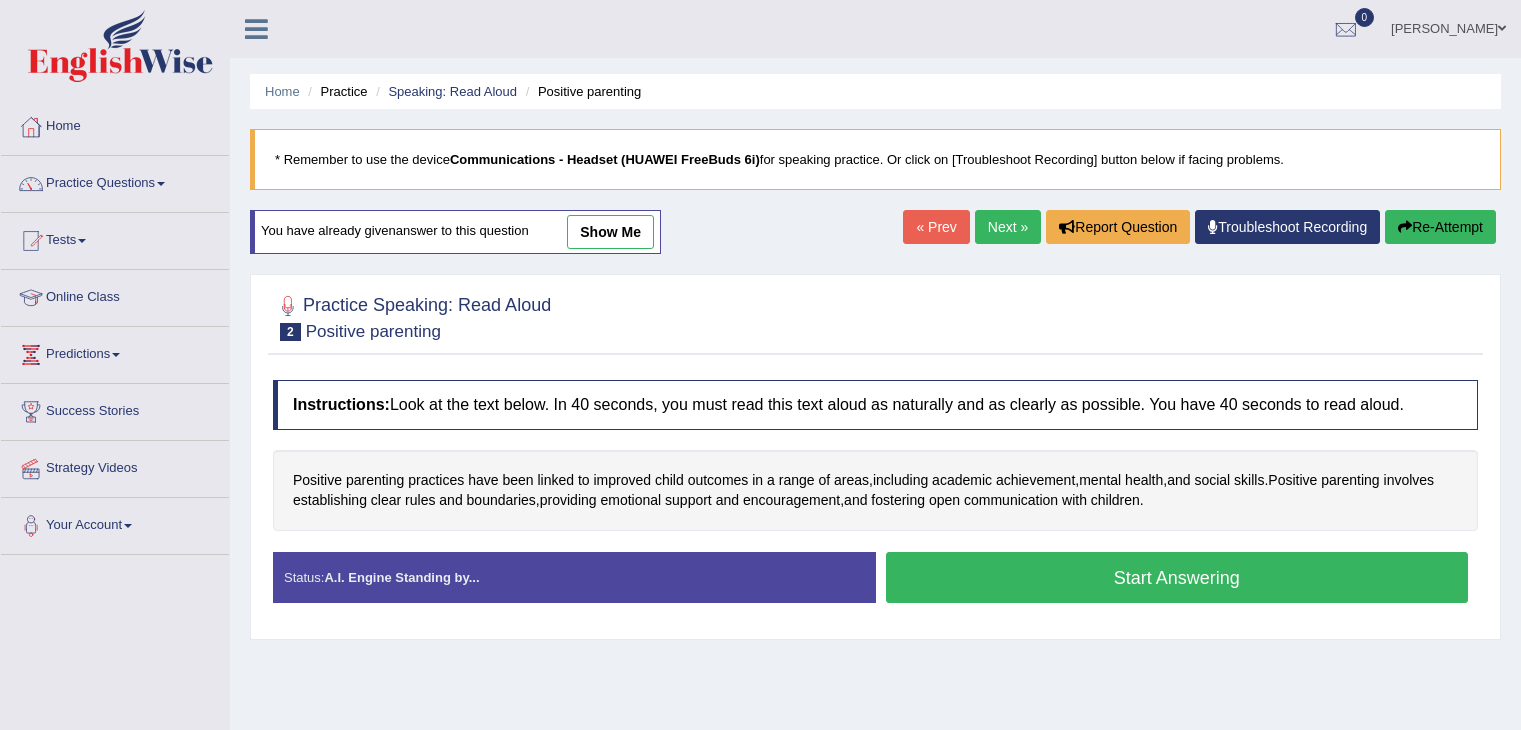 scroll, scrollTop: 0, scrollLeft: 0, axis: both 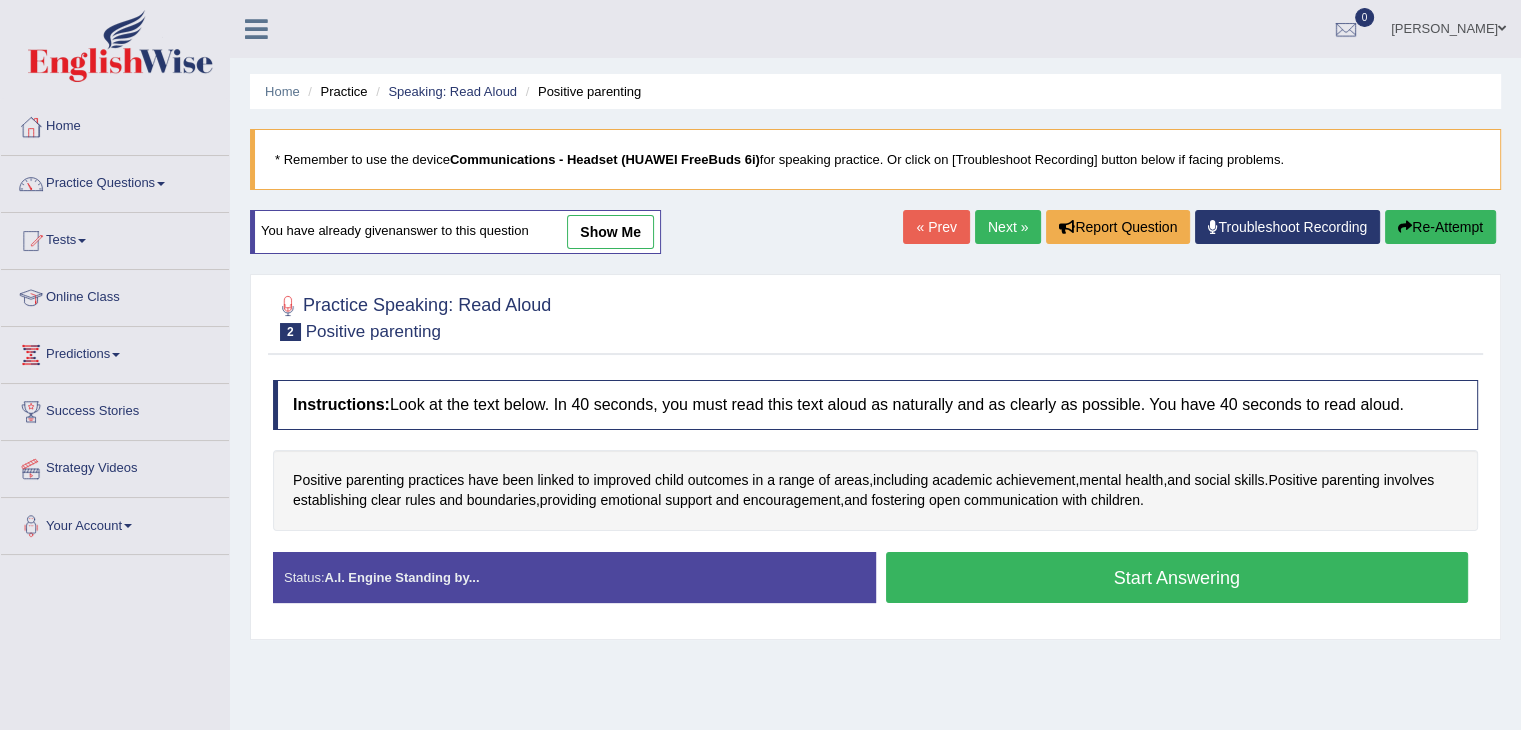 drag, startPoint x: 616, startPoint y: 240, endPoint x: 668, endPoint y: 338, distance: 110.94143 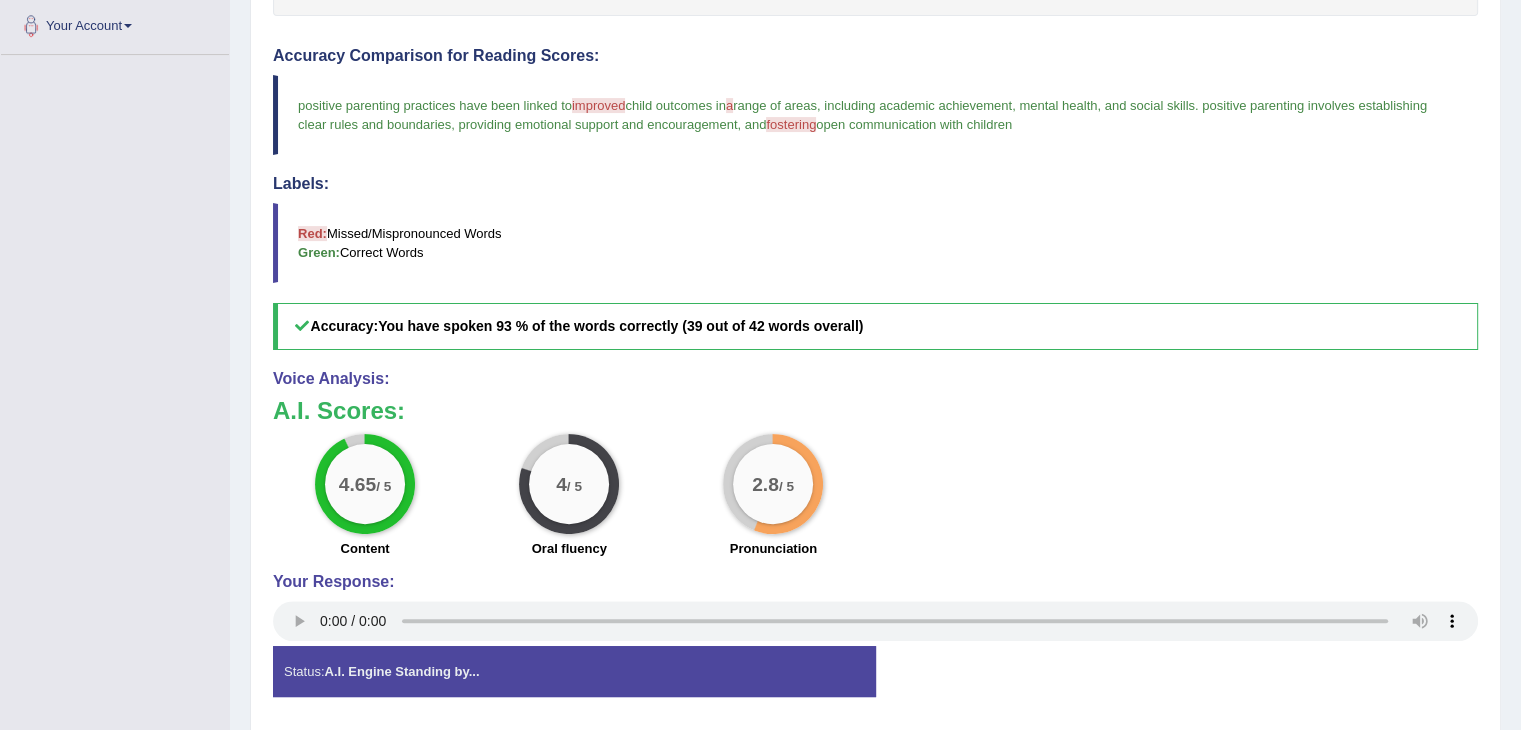 scroll, scrollTop: 400, scrollLeft: 0, axis: vertical 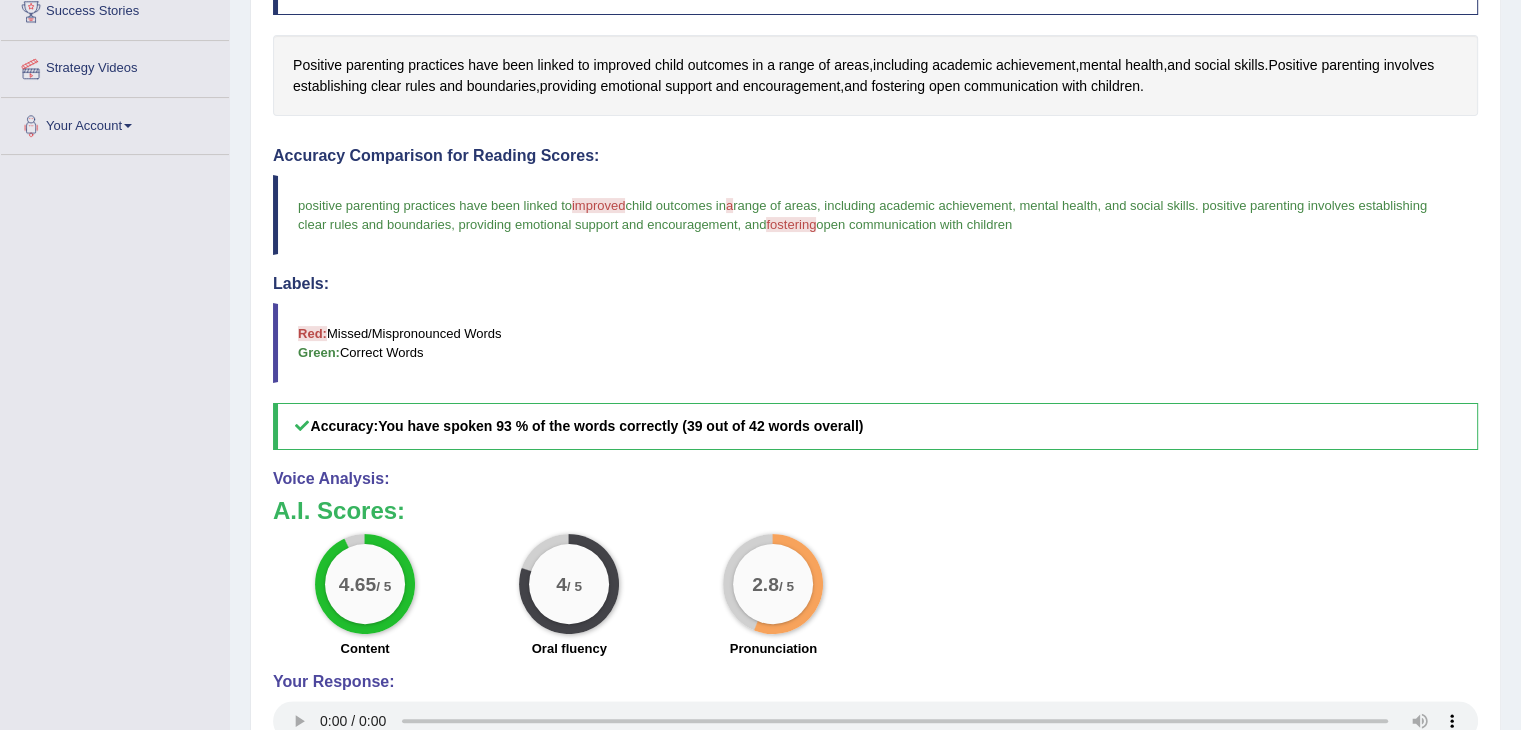 drag, startPoint x: 502, startPoint y: 425, endPoint x: 530, endPoint y: 420, distance: 28.442924 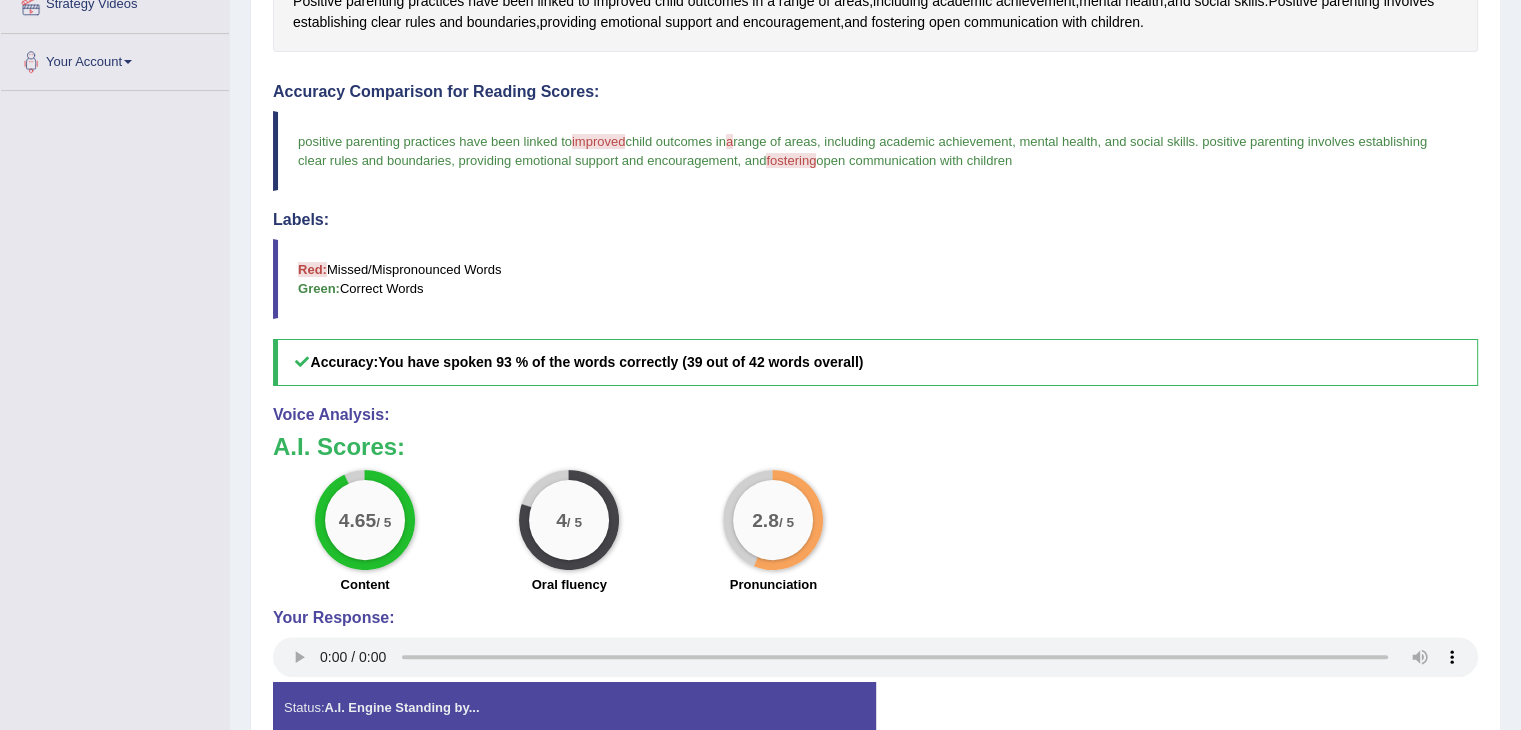 scroll, scrollTop: 500, scrollLeft: 0, axis: vertical 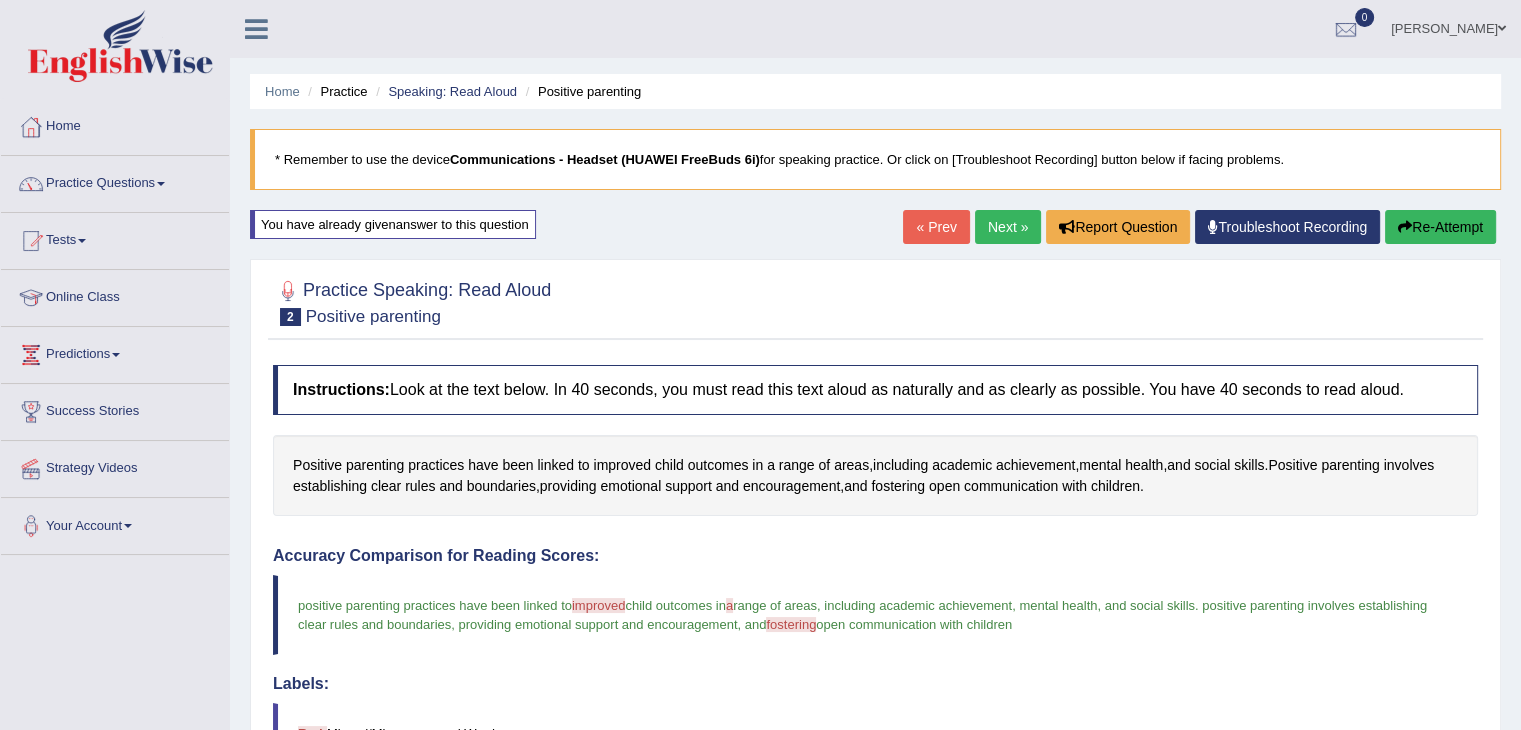 click on "Practice Questions" at bounding box center [115, 181] 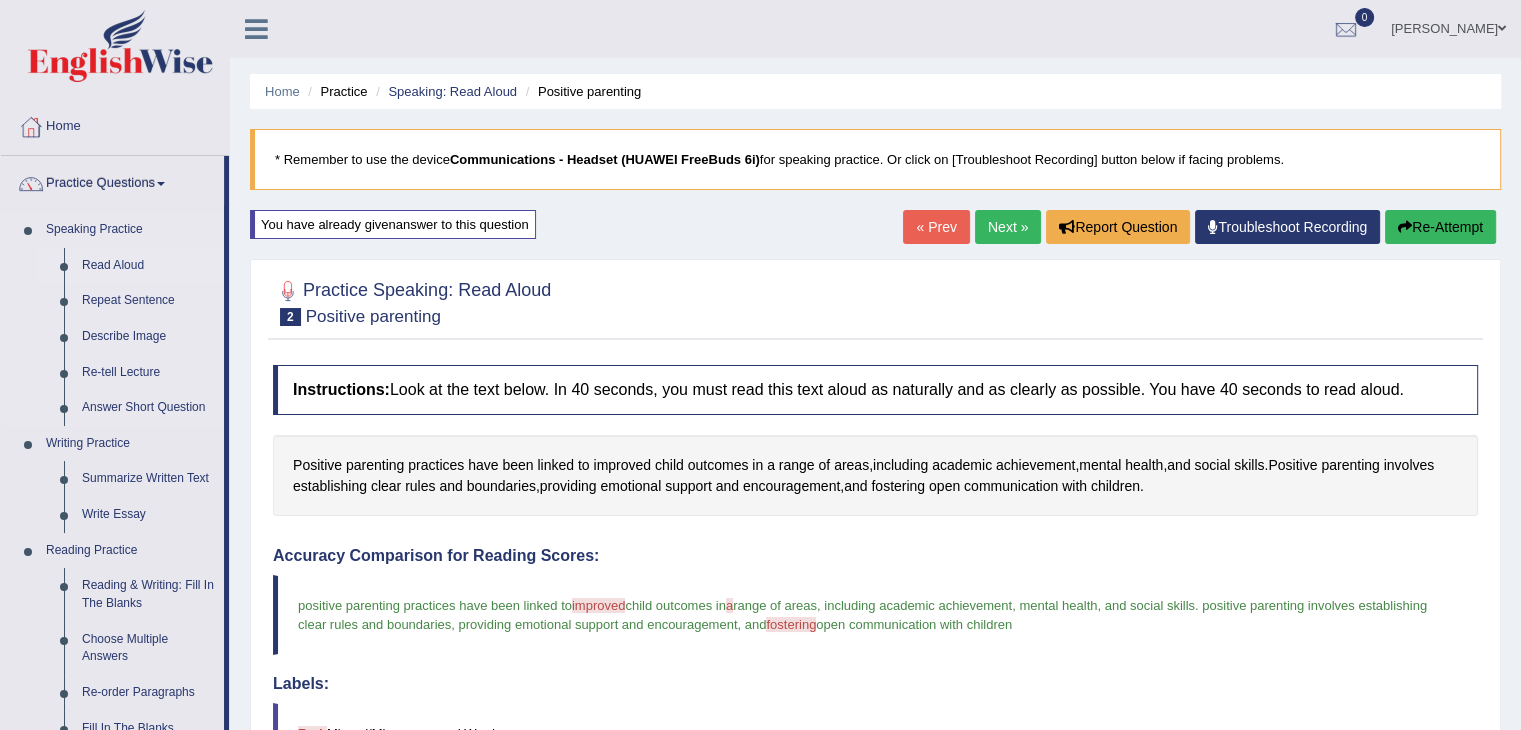 click on "Read Aloud" at bounding box center (148, 266) 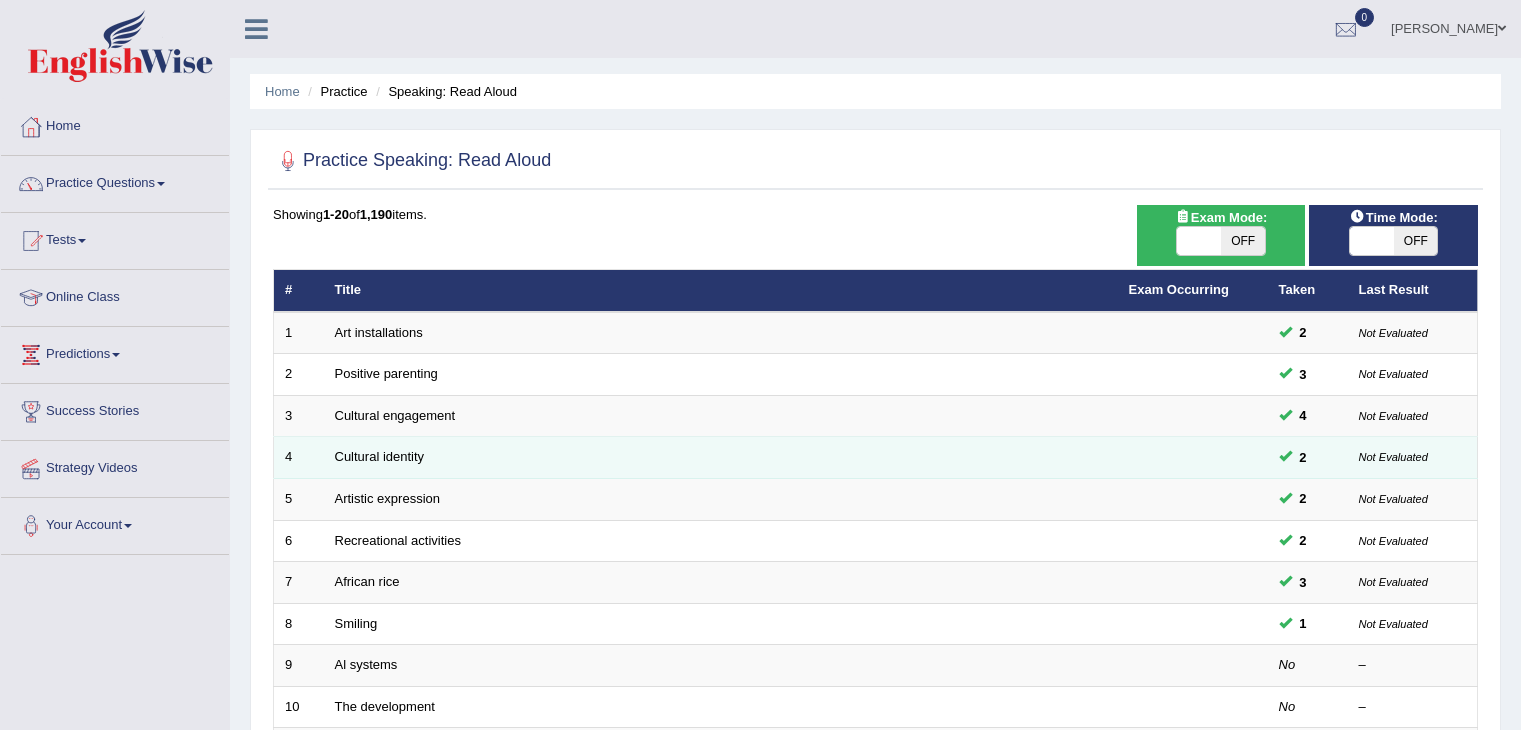 scroll, scrollTop: 0, scrollLeft: 0, axis: both 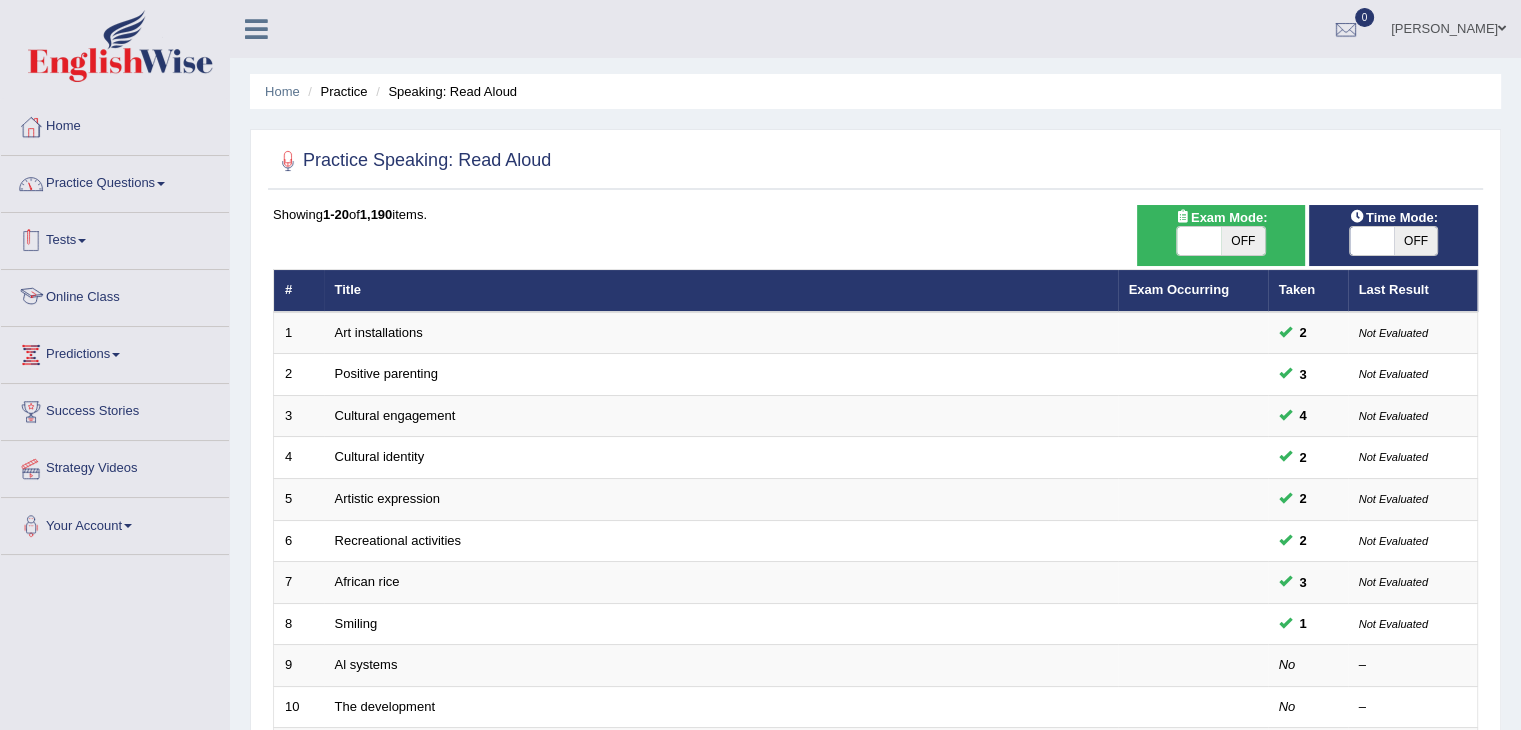 click on "Practice Questions" at bounding box center [115, 181] 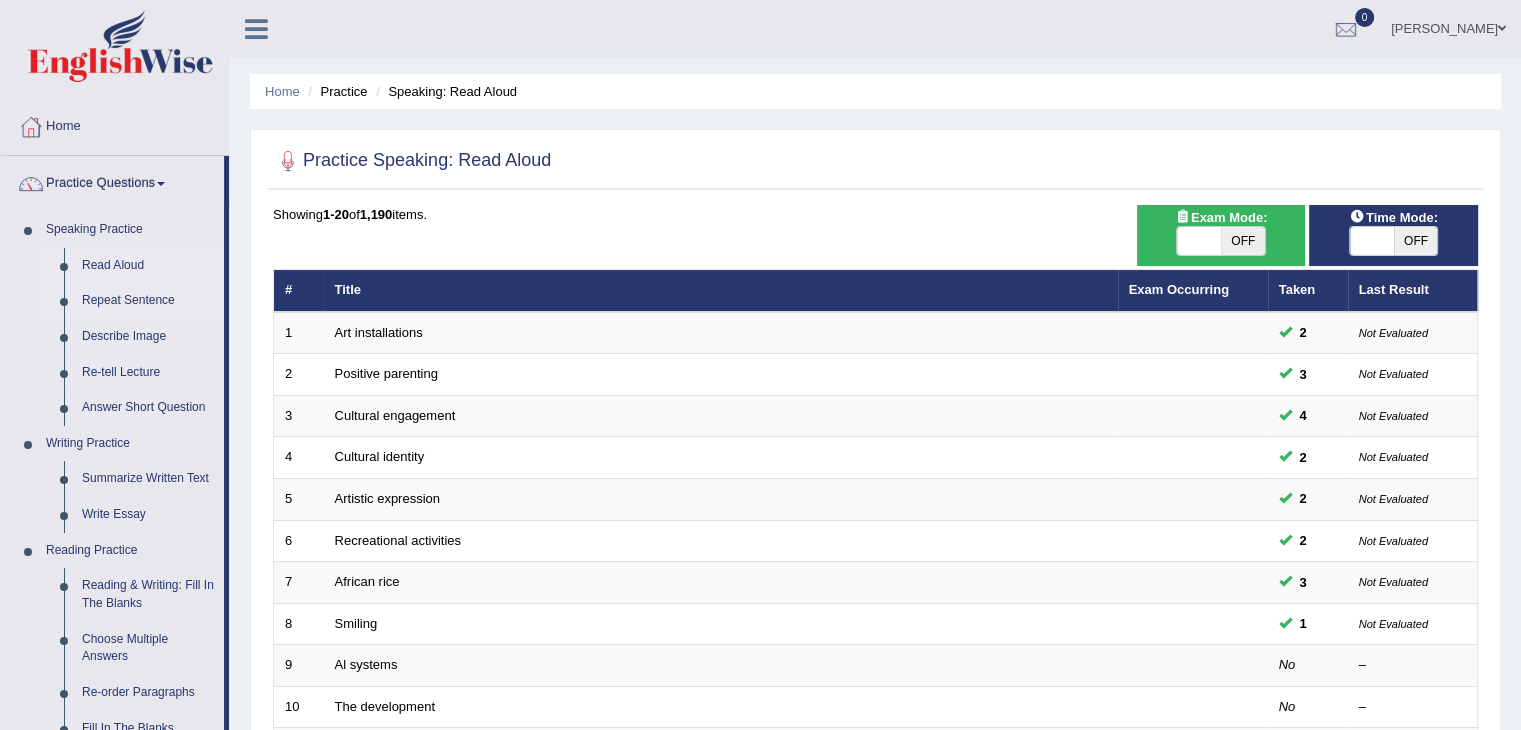 click on "Repeat Sentence" at bounding box center (148, 301) 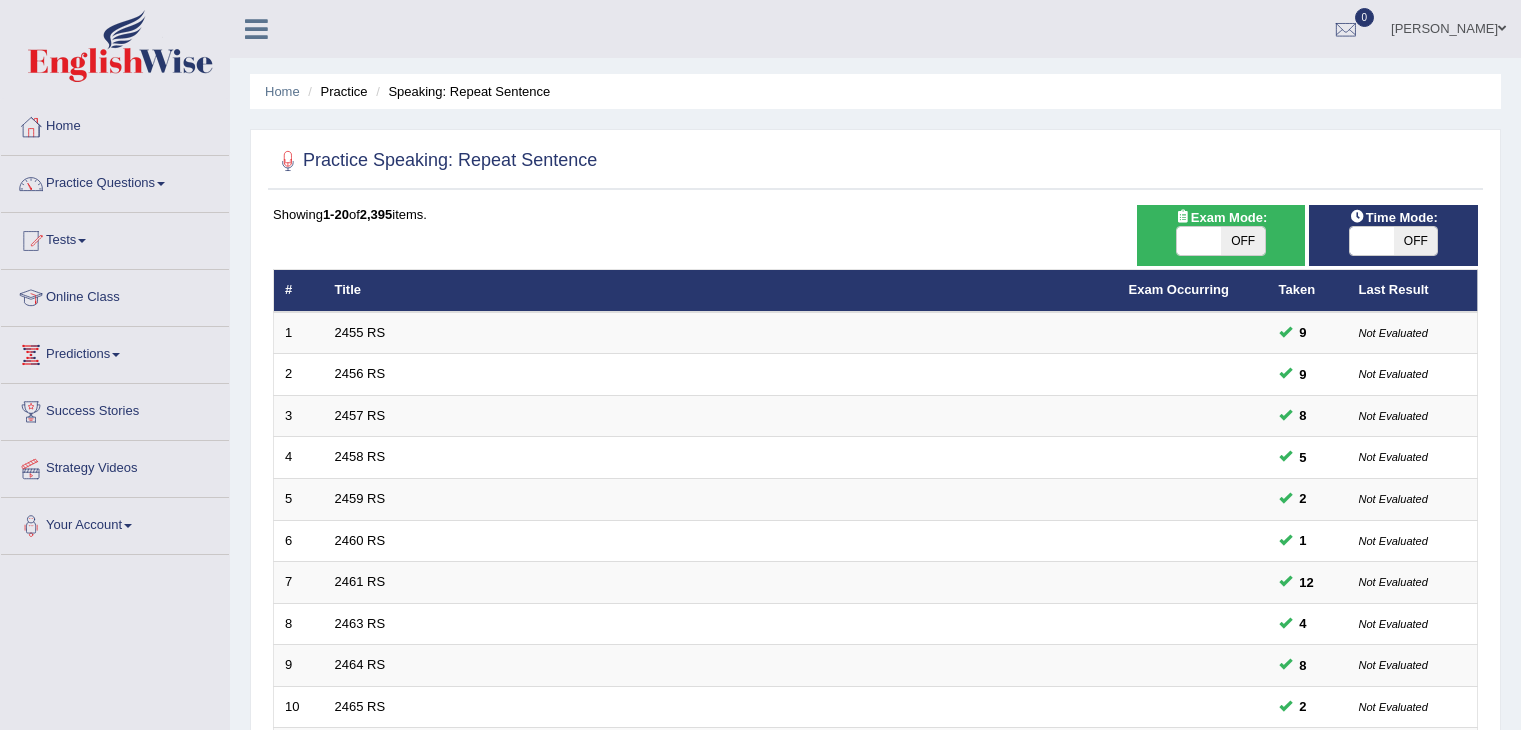 scroll, scrollTop: 0, scrollLeft: 0, axis: both 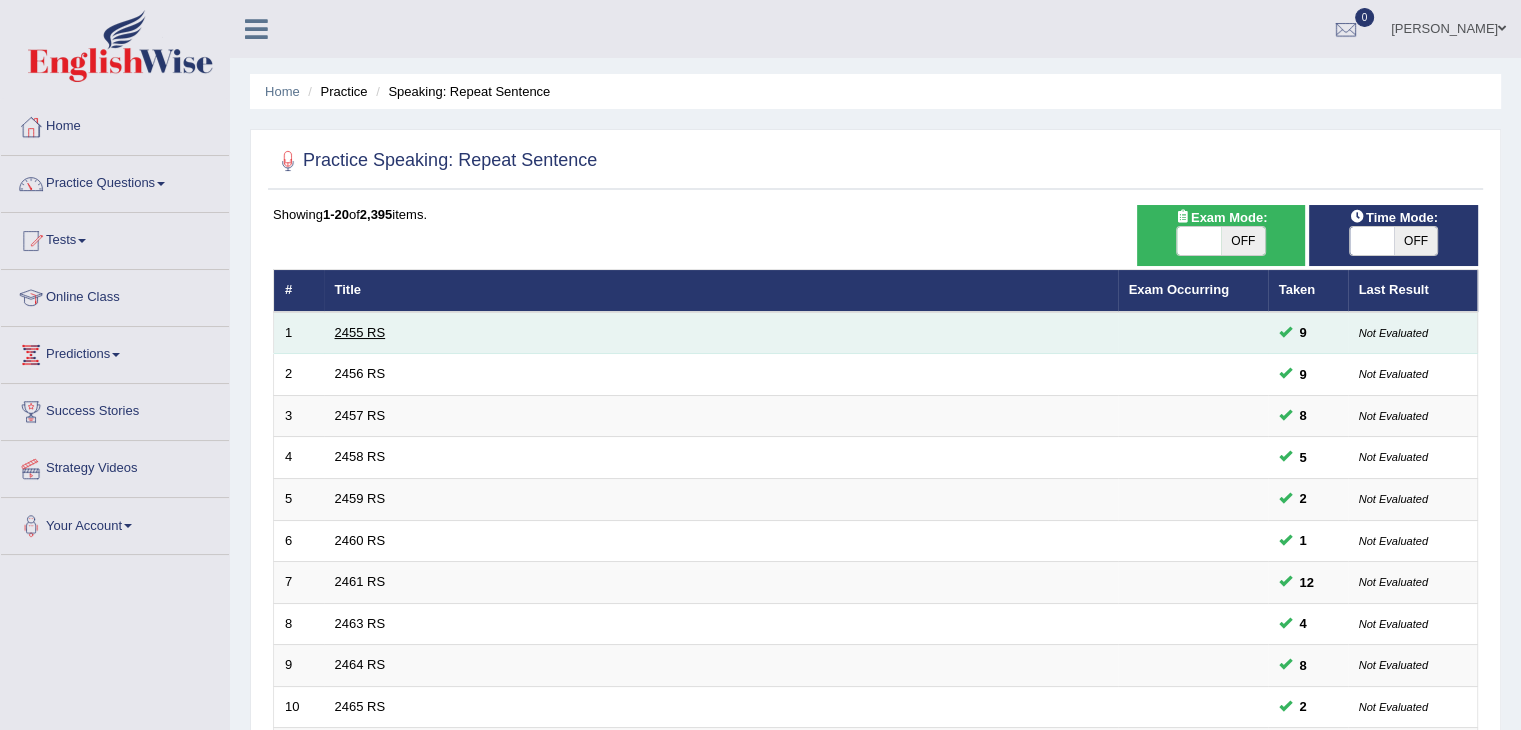 click on "2455 RS" at bounding box center [360, 332] 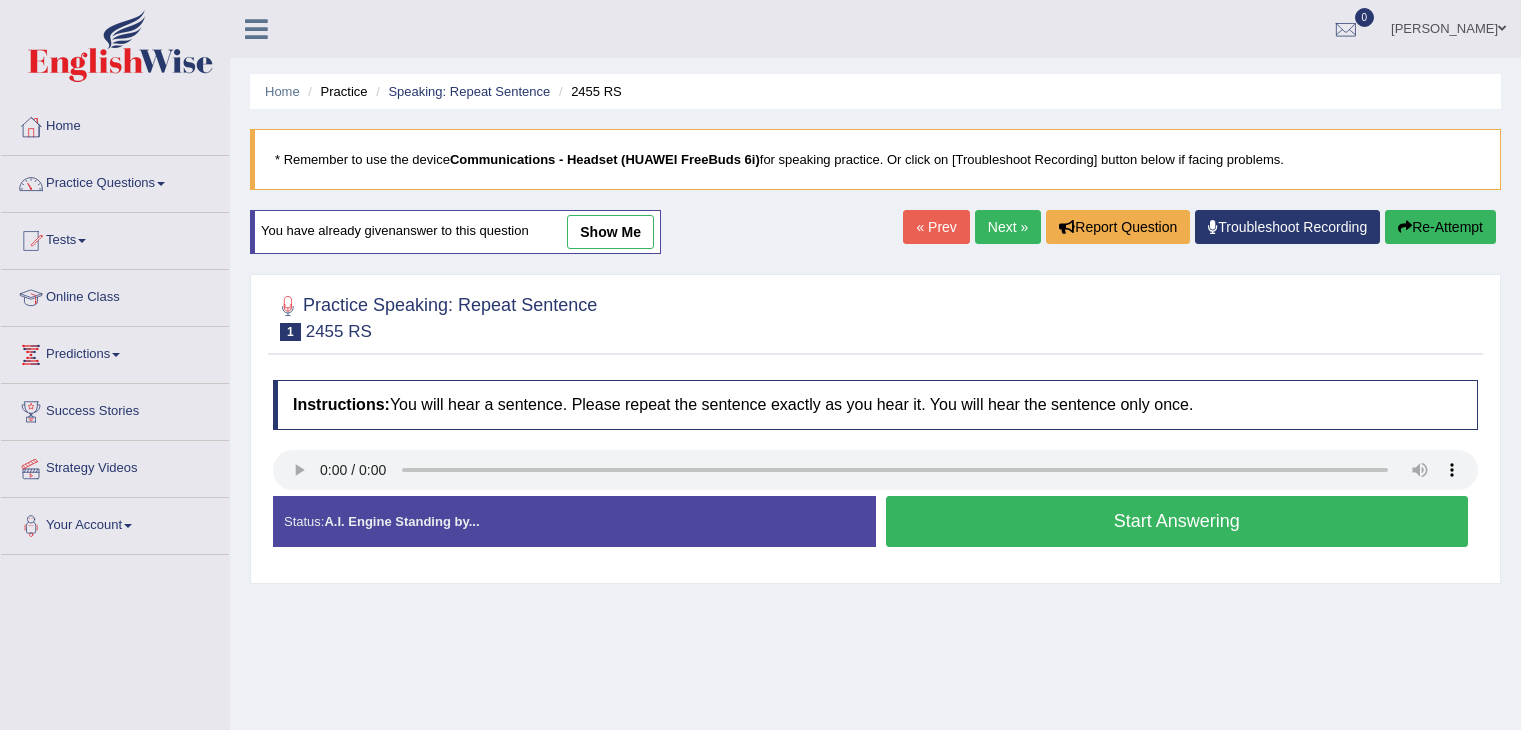 scroll, scrollTop: 0, scrollLeft: 0, axis: both 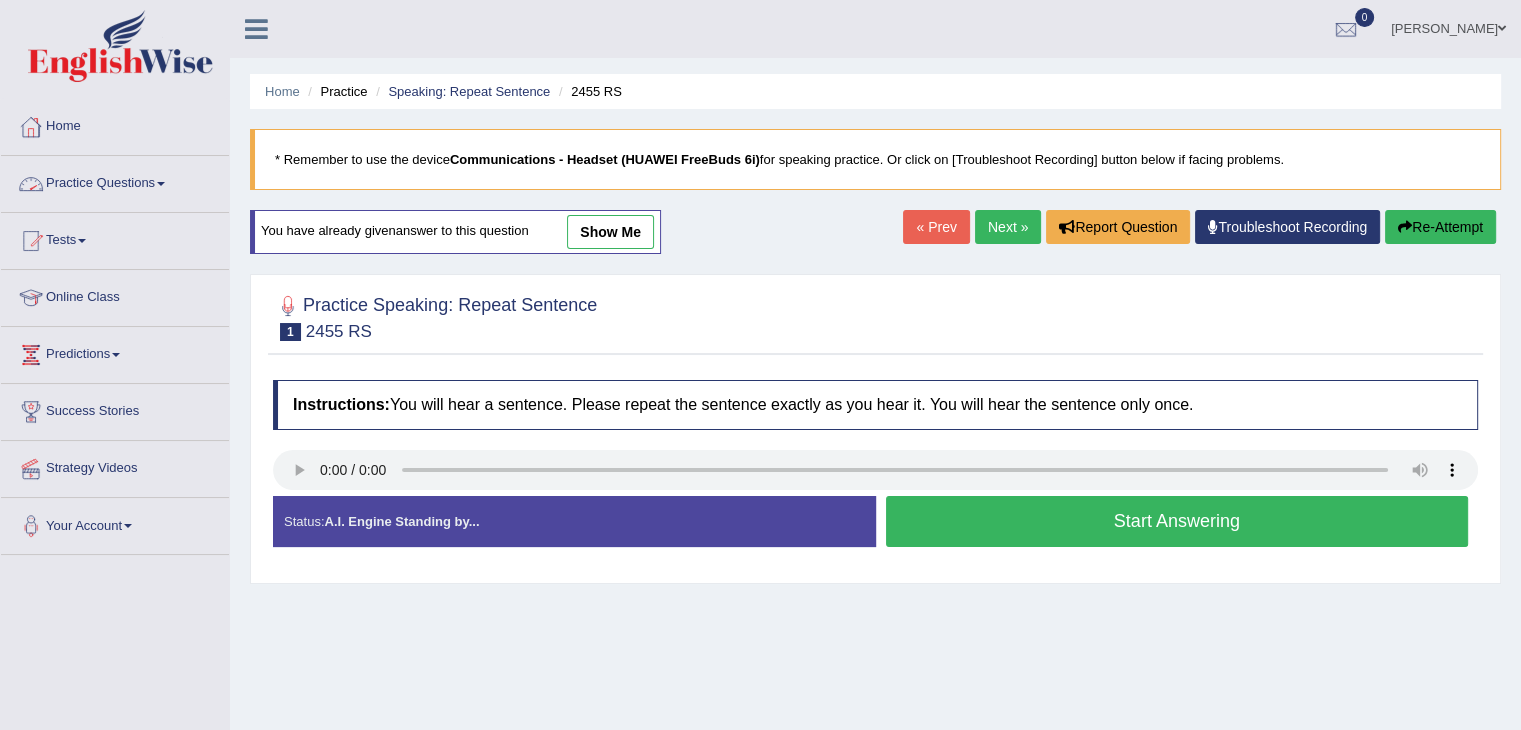 click on "show me" at bounding box center [610, 232] 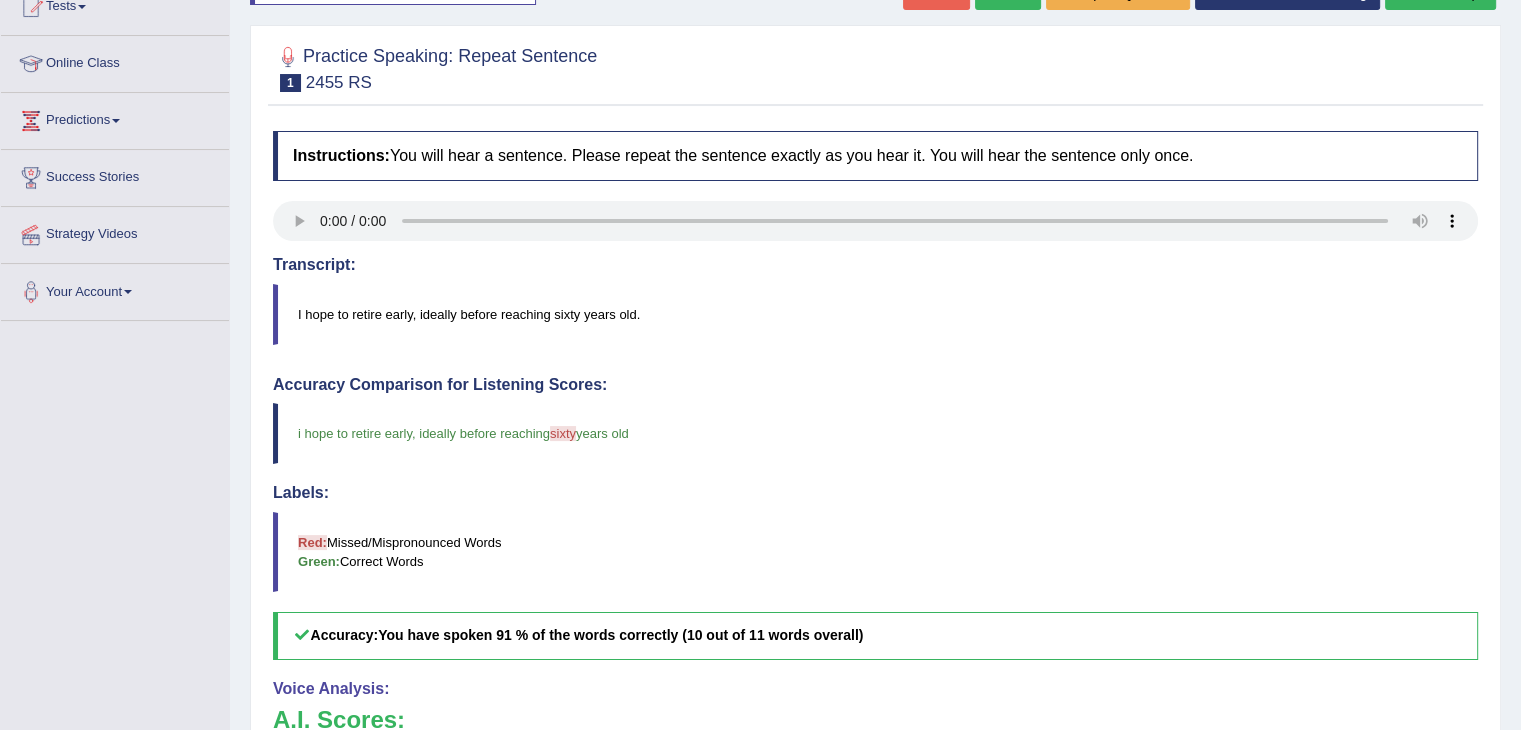 scroll, scrollTop: 200, scrollLeft: 0, axis: vertical 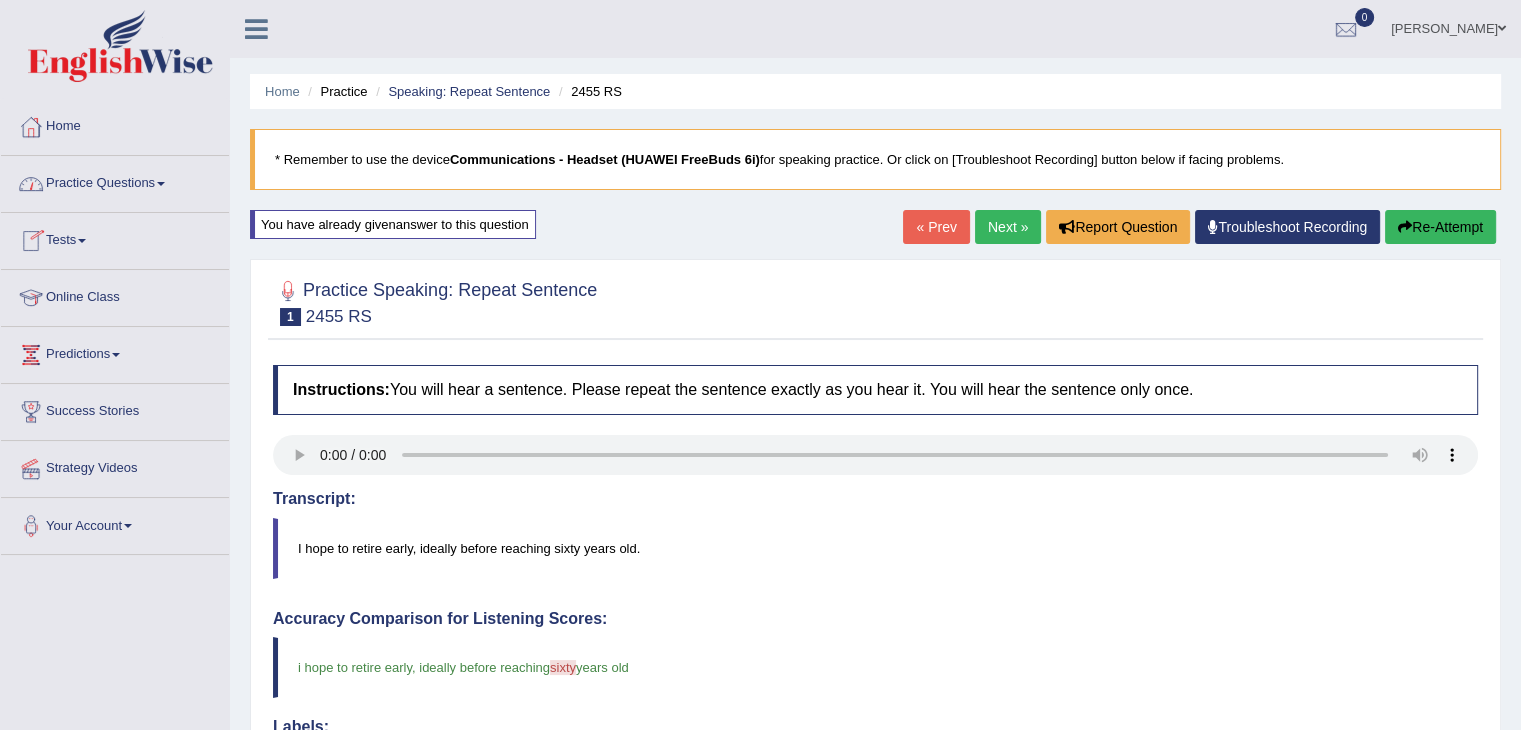 click on "Practice Questions" at bounding box center [115, 181] 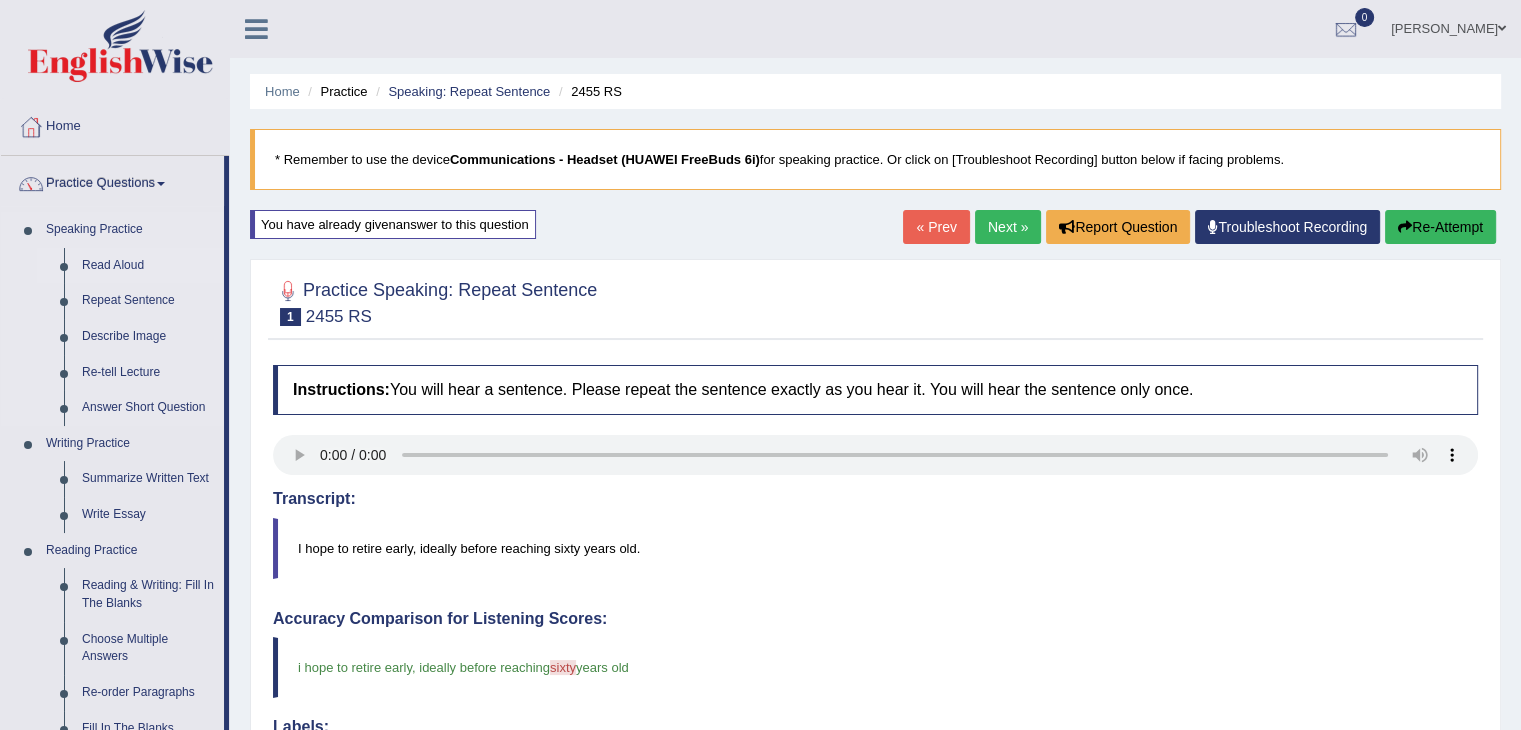 click on "Read Aloud" at bounding box center [148, 266] 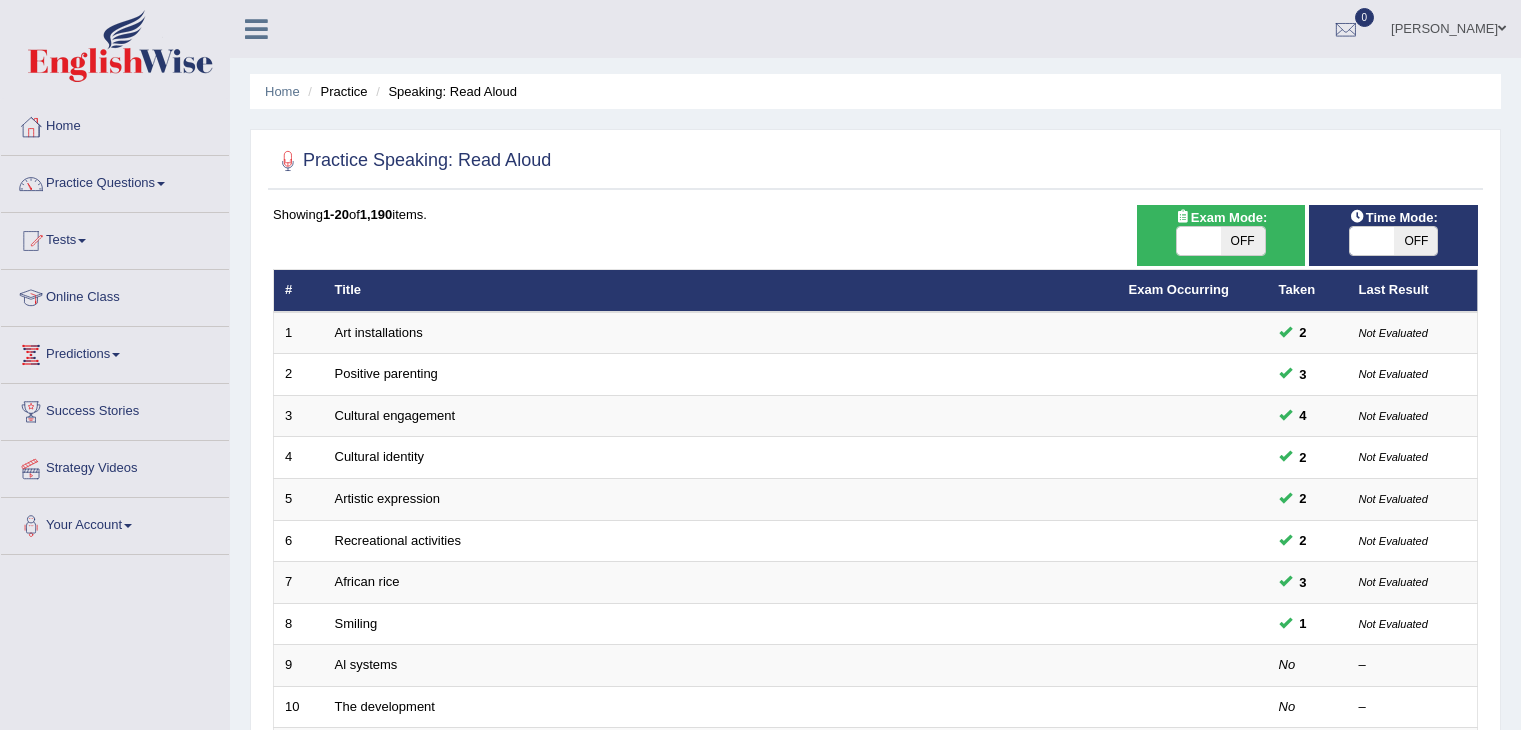 scroll, scrollTop: 0, scrollLeft: 0, axis: both 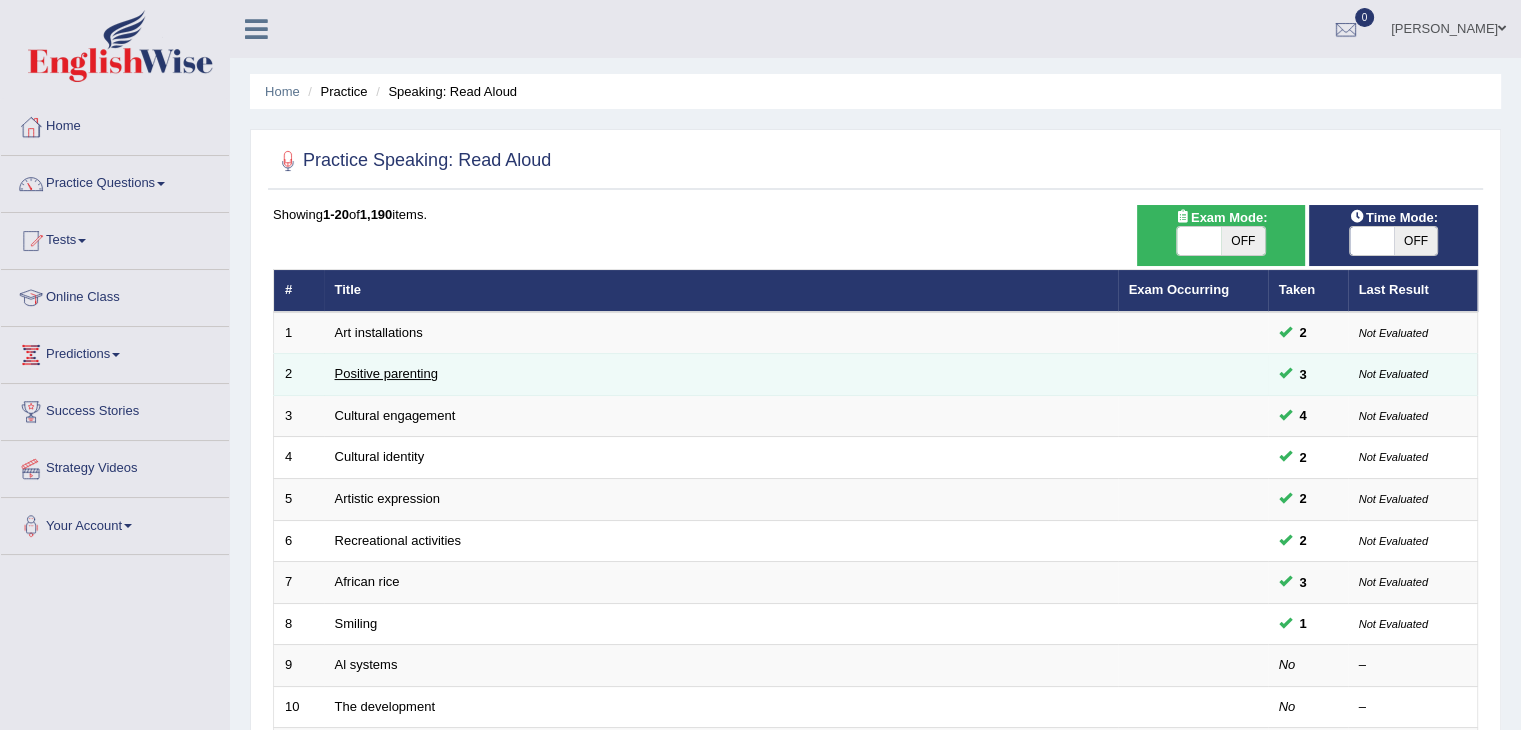click on "Positive parenting" at bounding box center (386, 373) 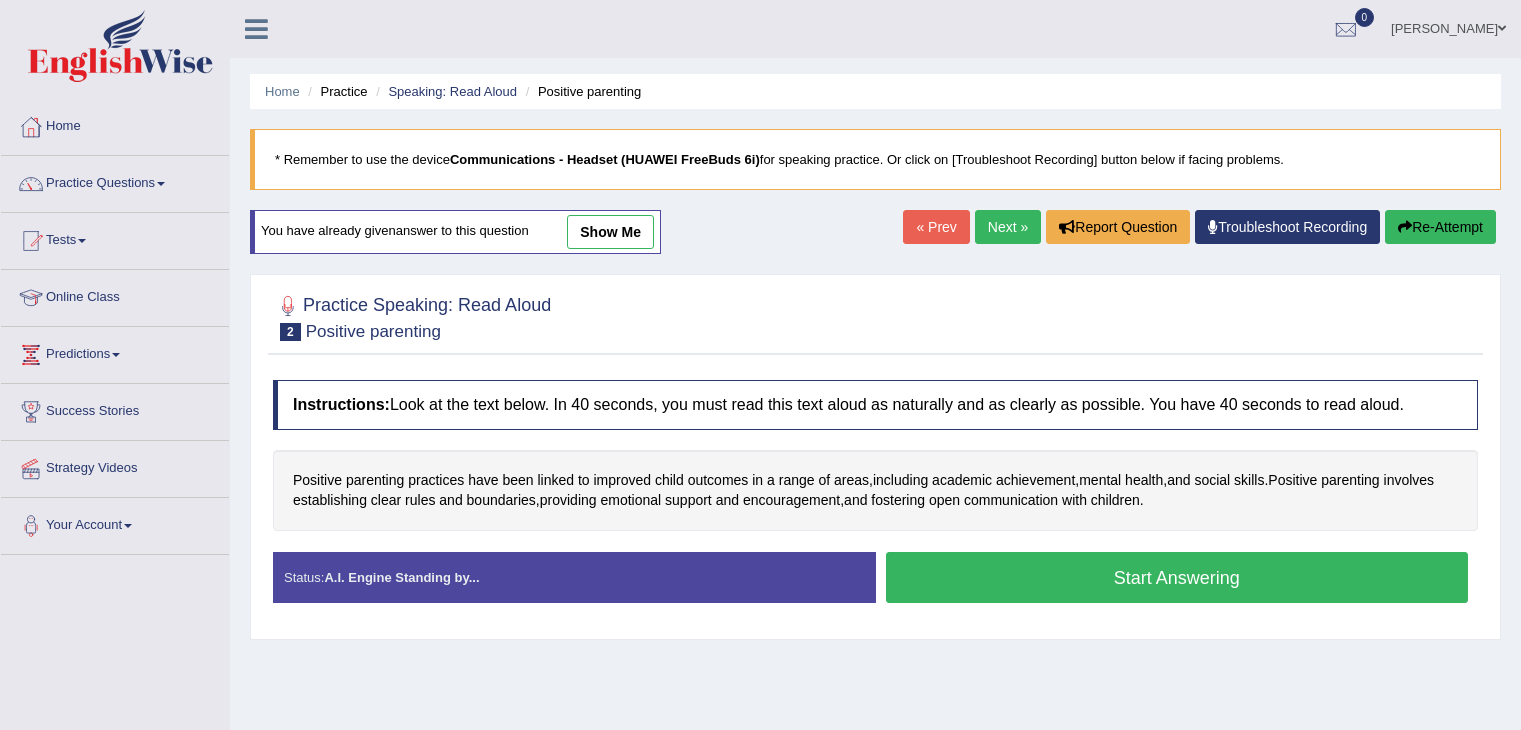 scroll, scrollTop: 0, scrollLeft: 0, axis: both 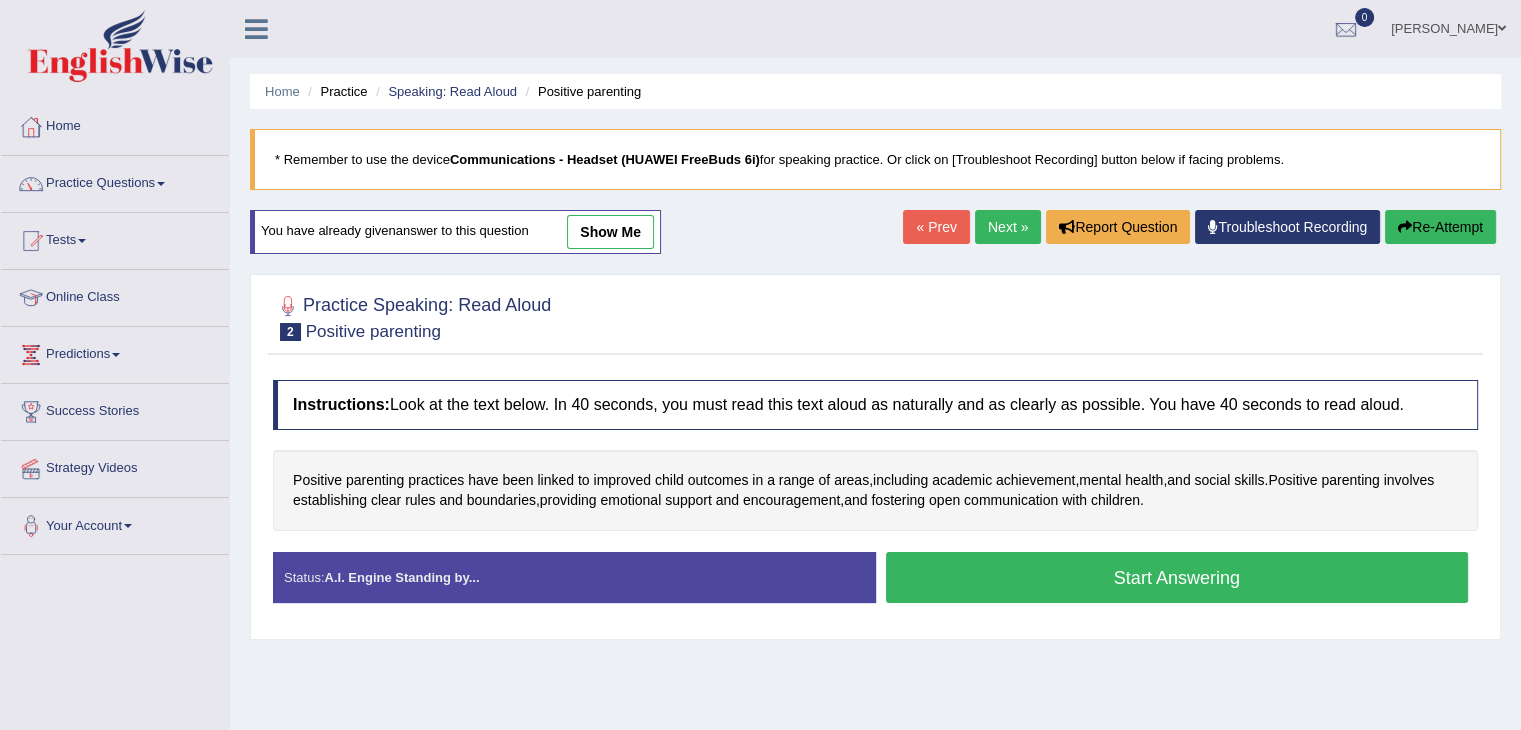 click on "show me" at bounding box center (610, 232) 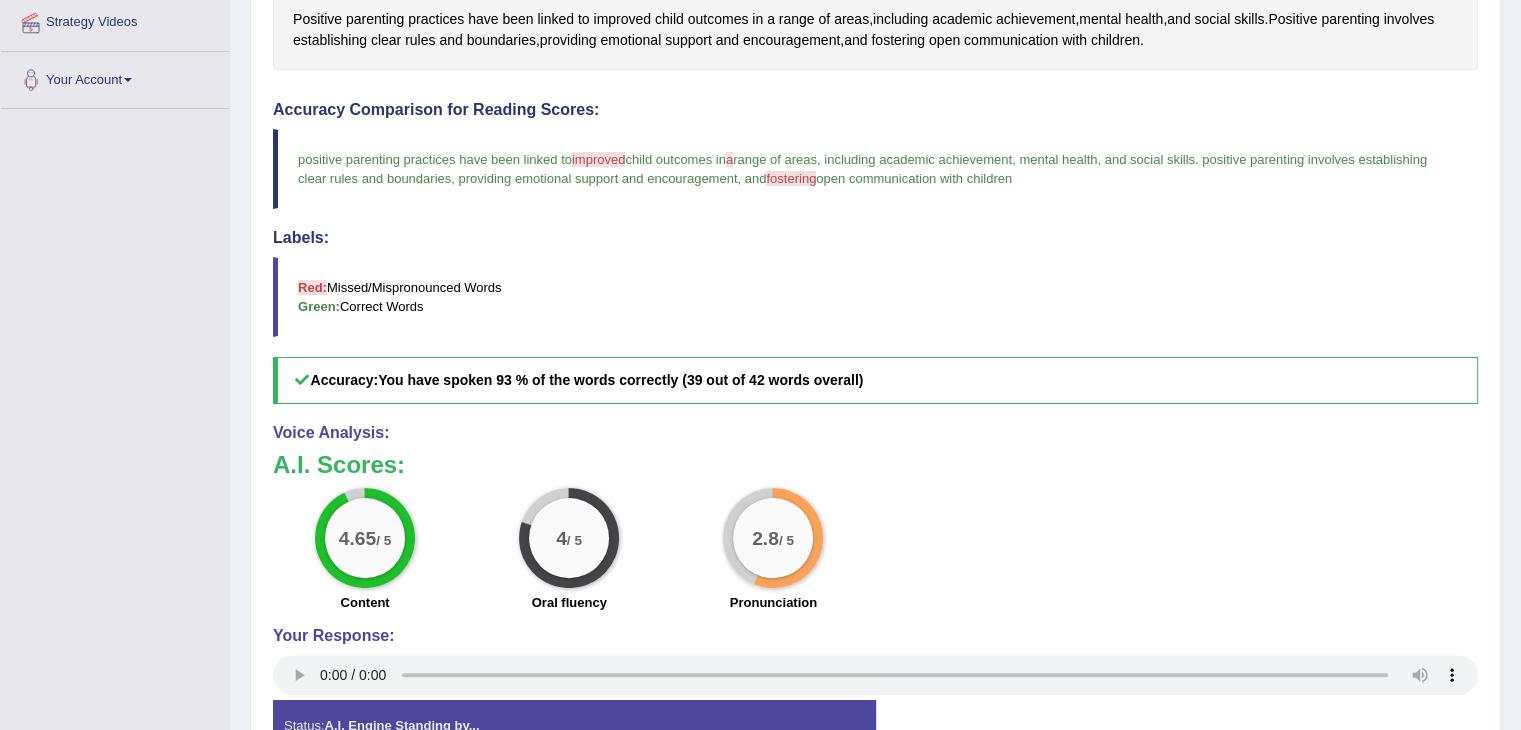 scroll, scrollTop: 266, scrollLeft: 0, axis: vertical 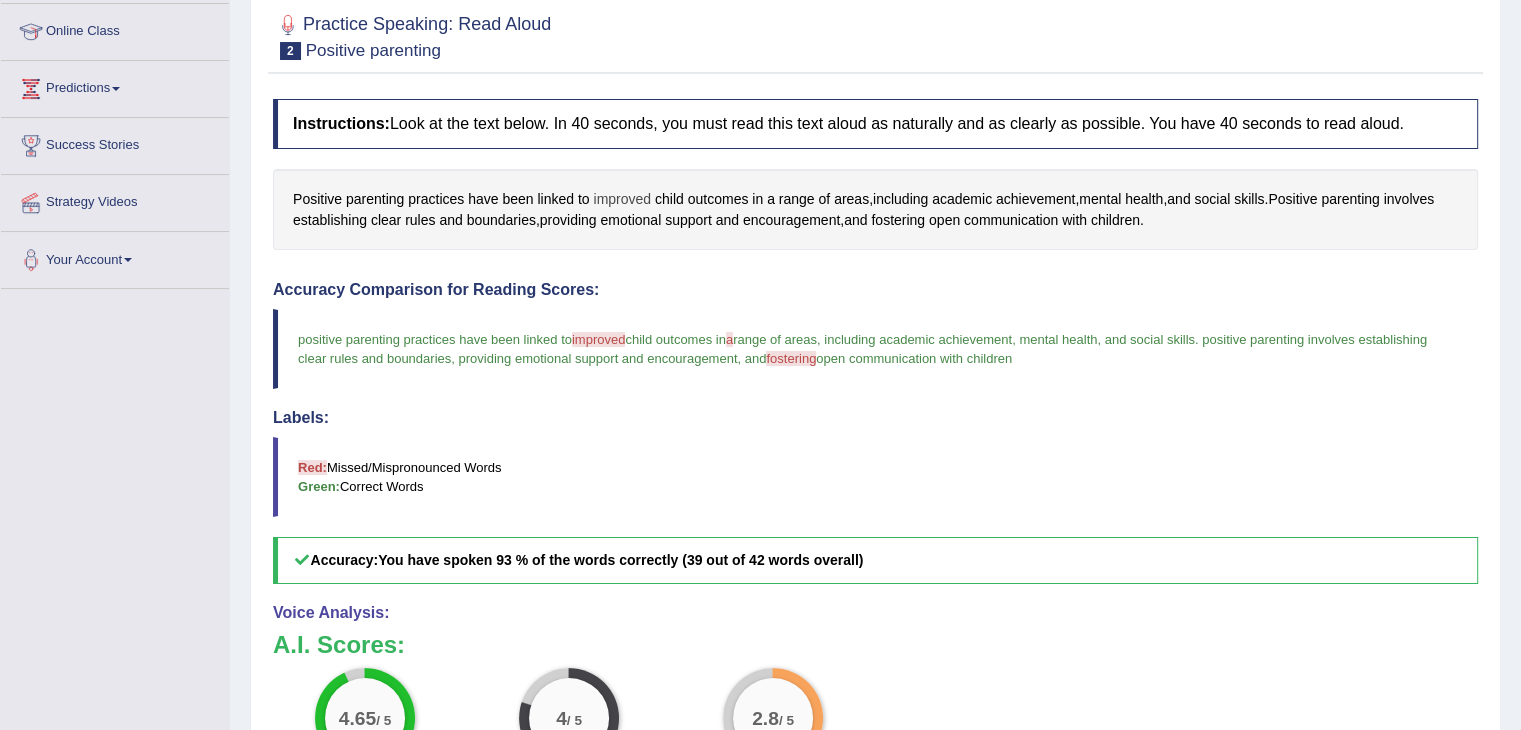 click on "improved" at bounding box center [622, 199] 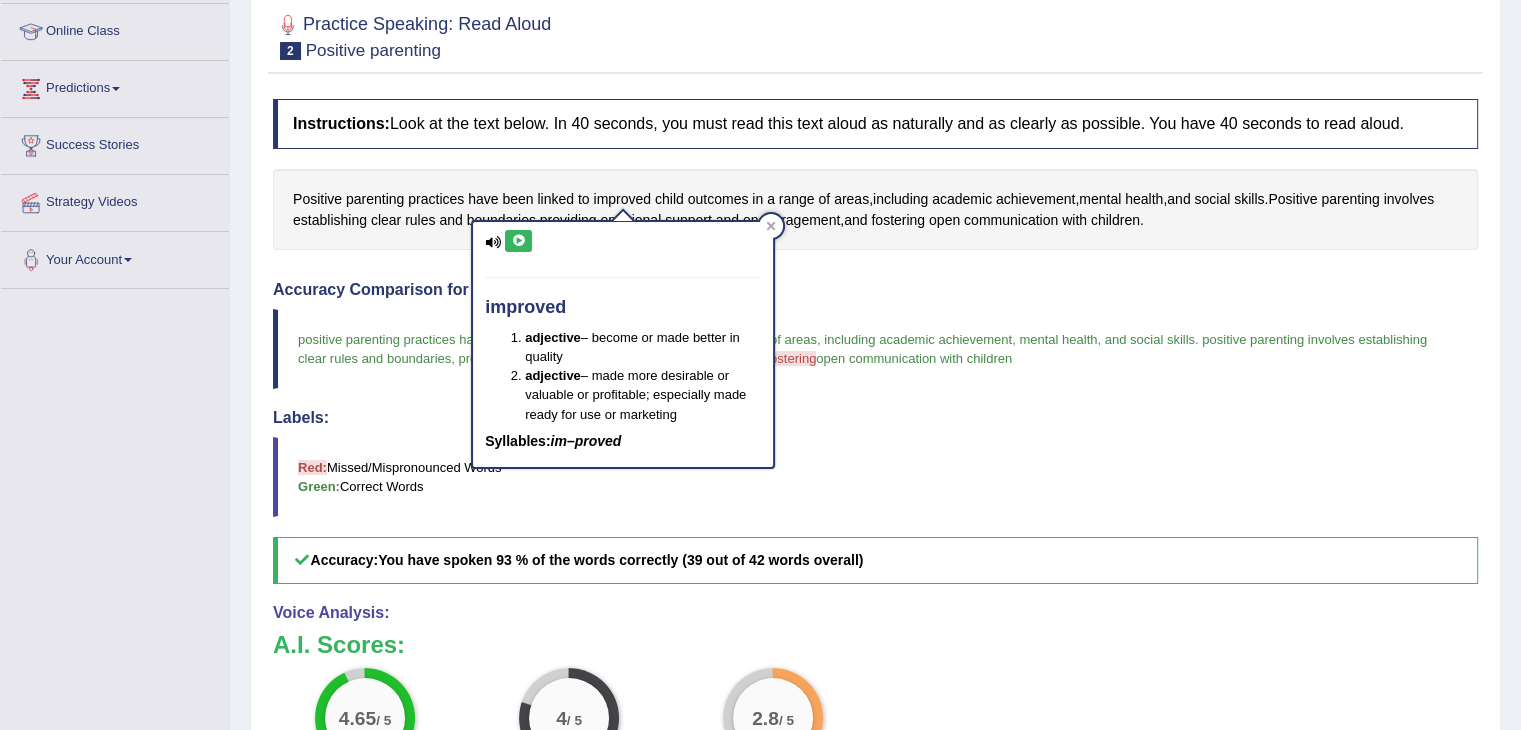 click at bounding box center (518, 241) 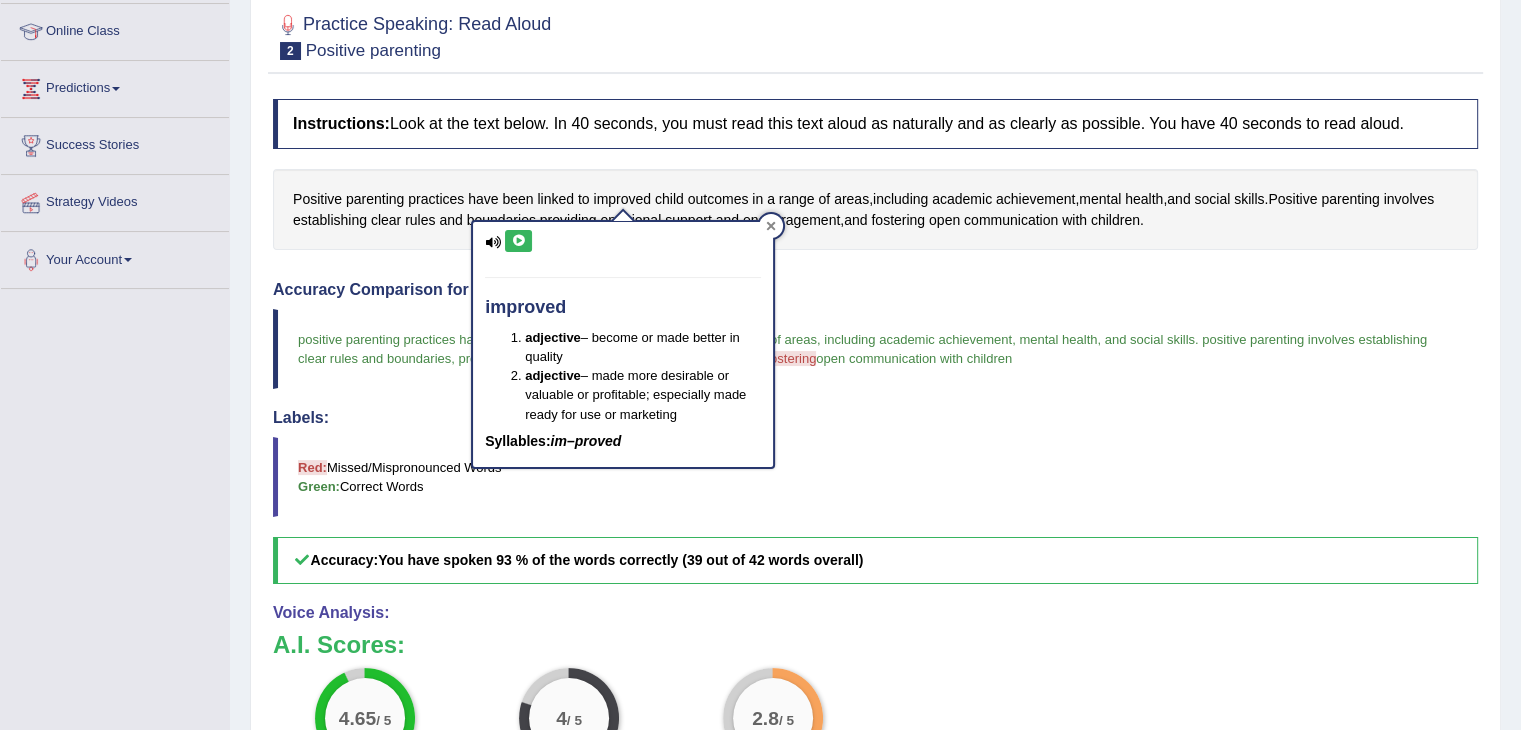 click 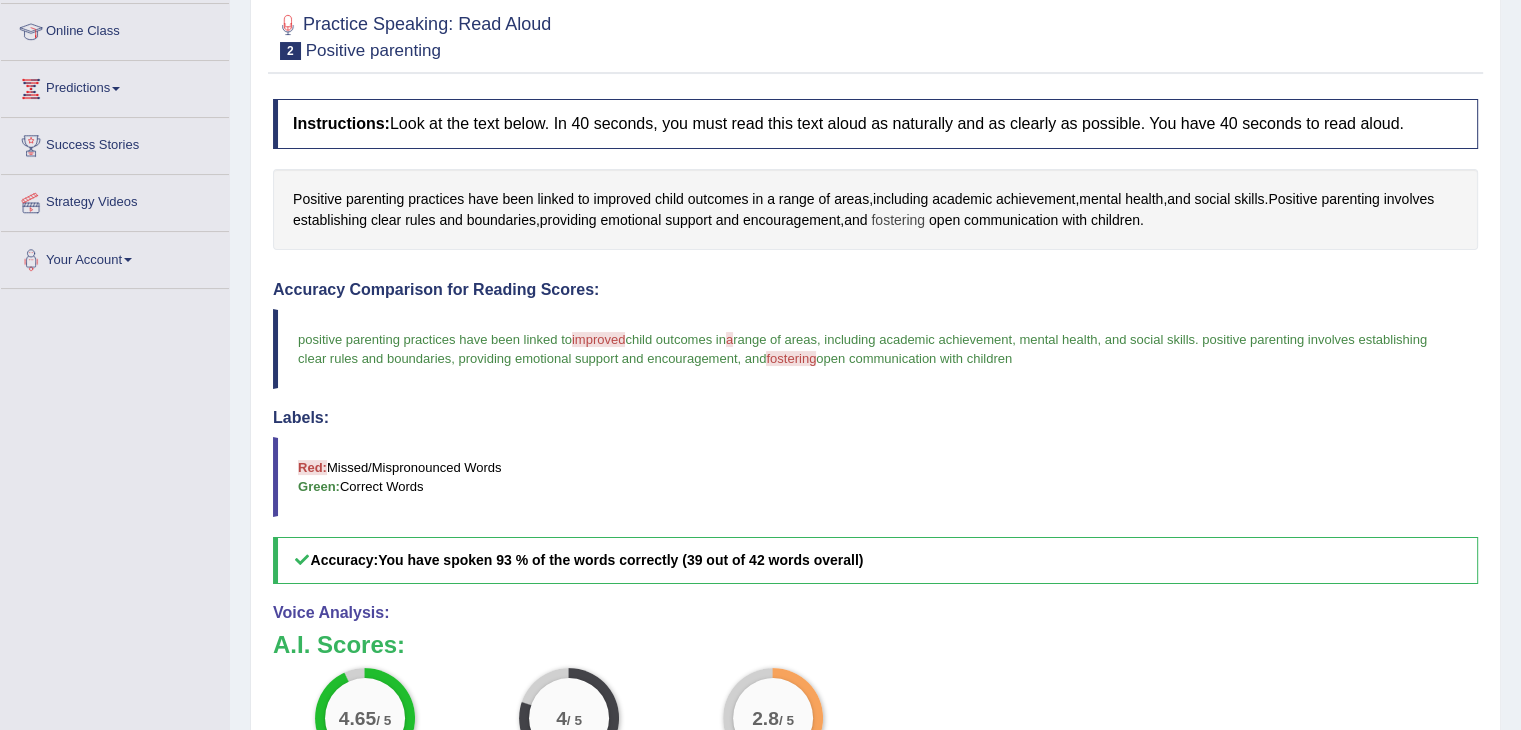 click on "fostering" at bounding box center [898, 220] 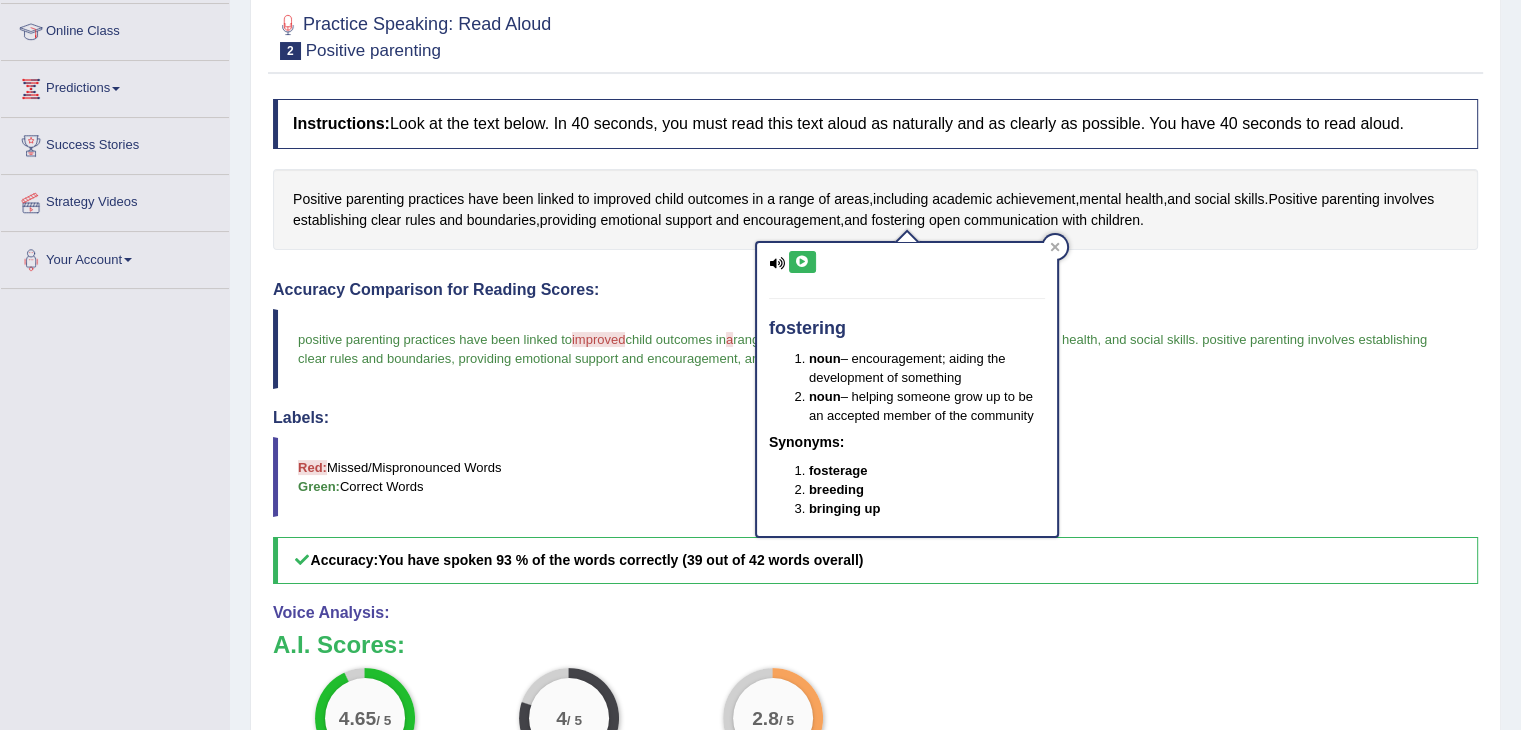 click at bounding box center [802, 262] 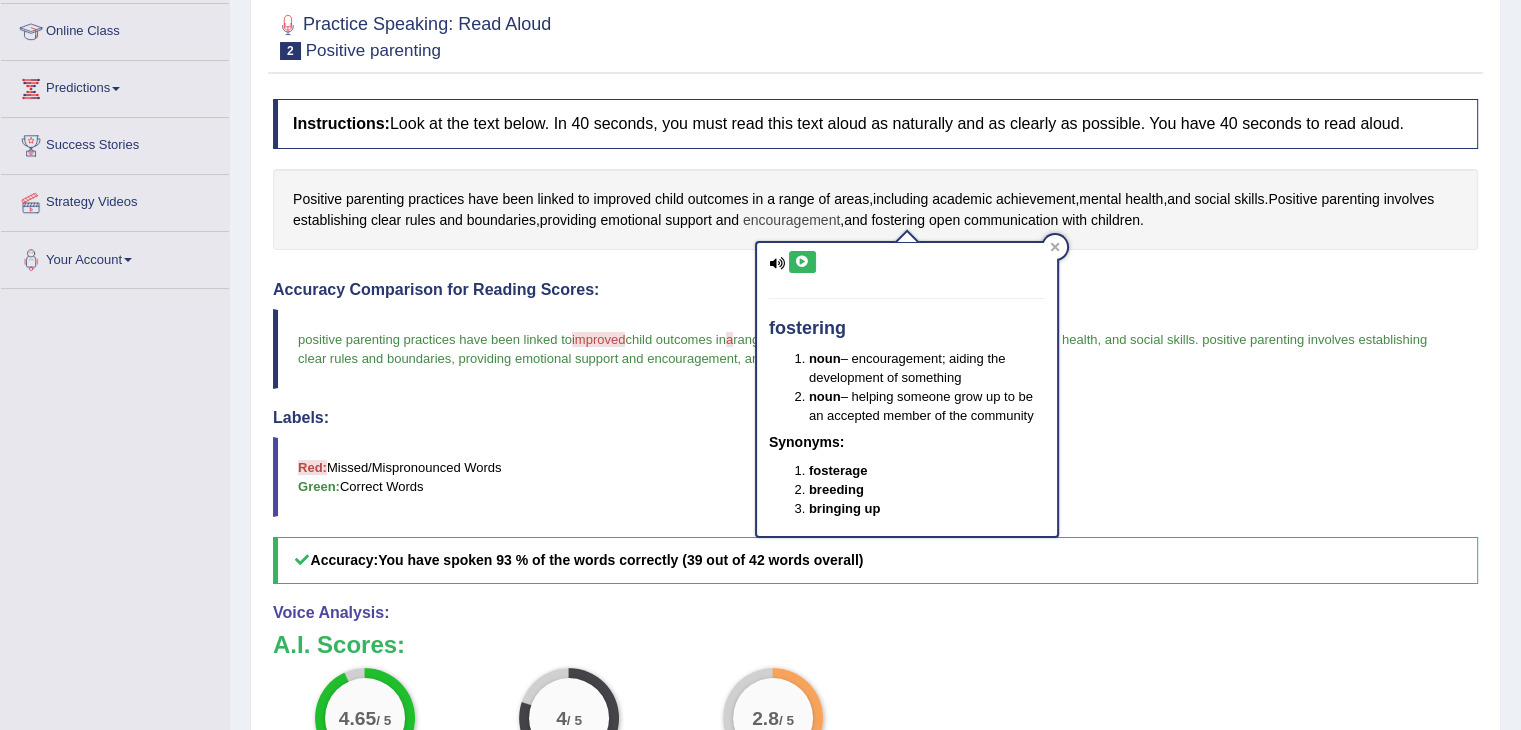 click on "encouragement" at bounding box center (791, 220) 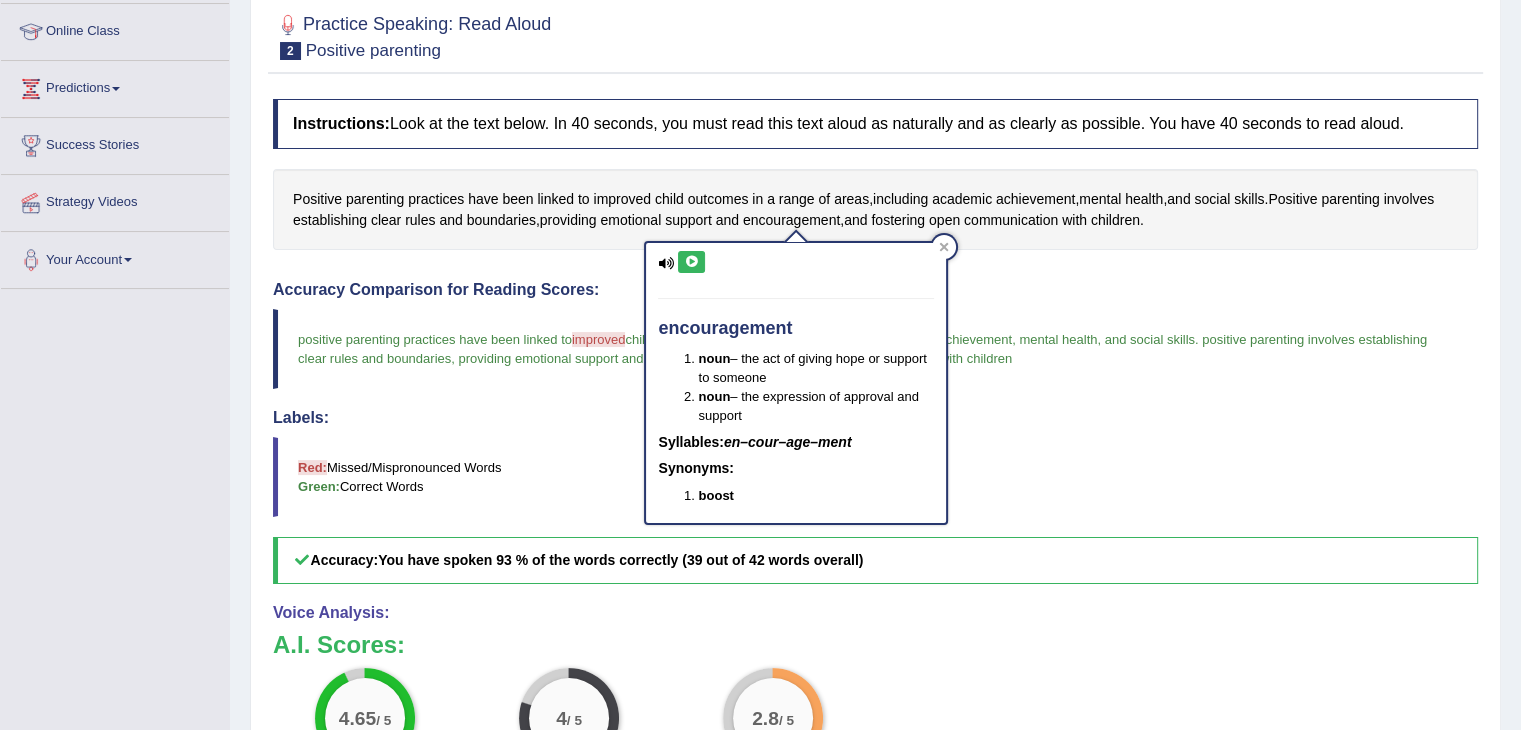 click on "Positive   parenting   practices   have   been   linked   to   improved   child   outcomes   in   a   range   of   areas ,  including   academic   achievement ,  mental   health ,  and   social   skills .  Positive   parenting   involves   establishing   clear   rules   and   boundaries ,  providing   emotional   support   and   encouragement ,  and   fostering   open   communication   with   children ." at bounding box center [875, 209] 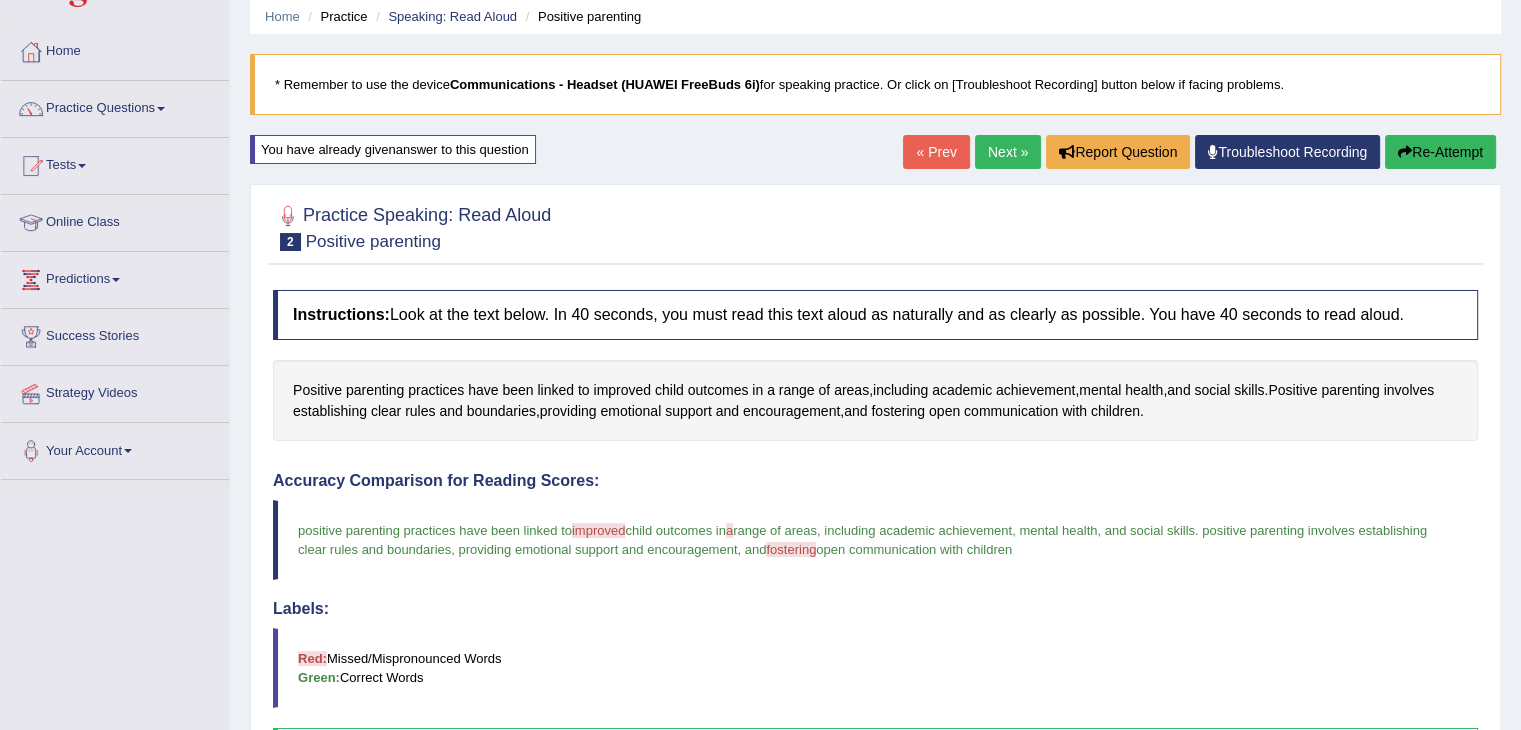 scroll, scrollTop: 66, scrollLeft: 0, axis: vertical 